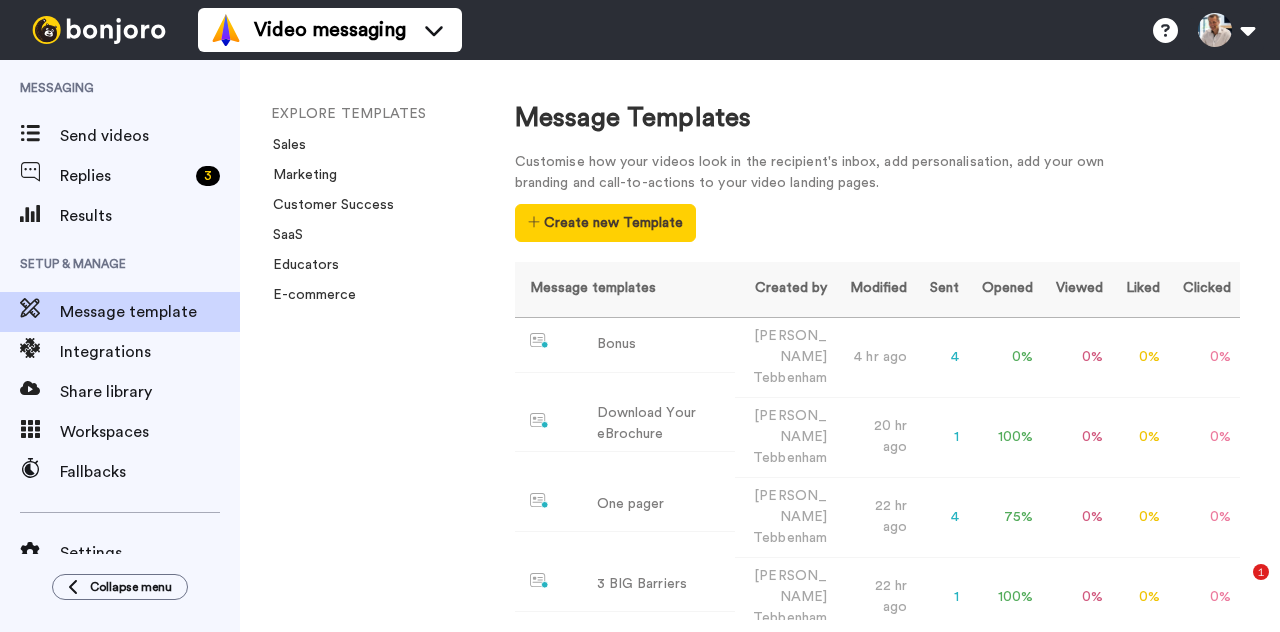 scroll, scrollTop: 0, scrollLeft: 0, axis: both 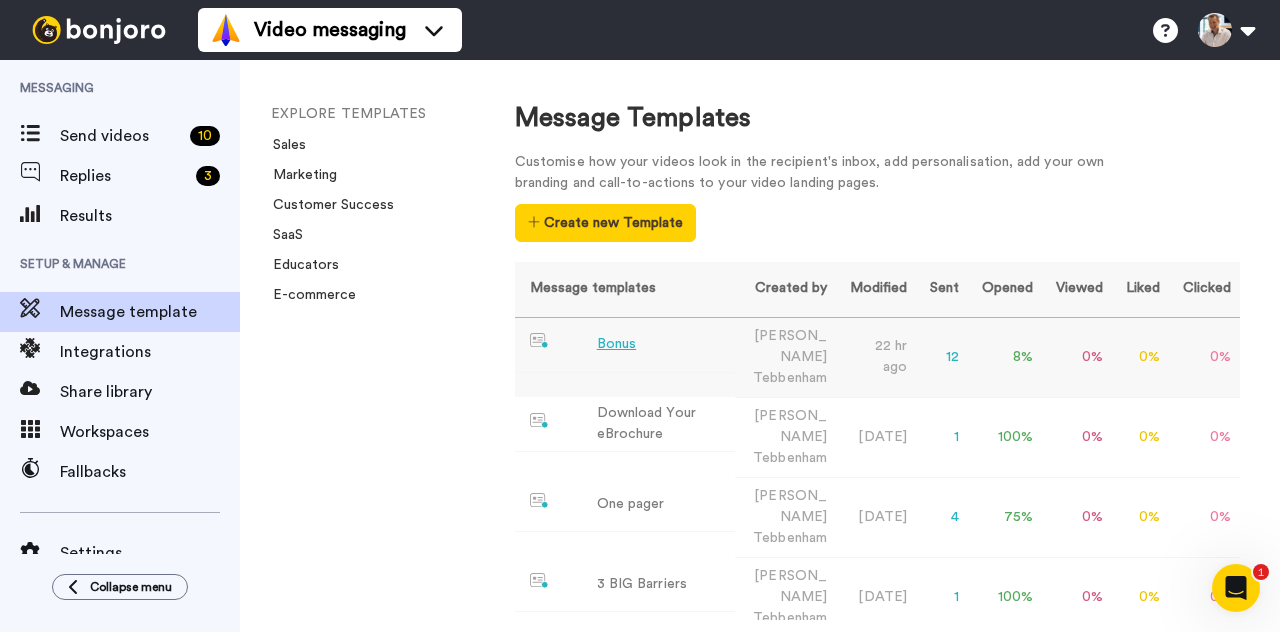 click on "Bonus" at bounding box center (616, 344) 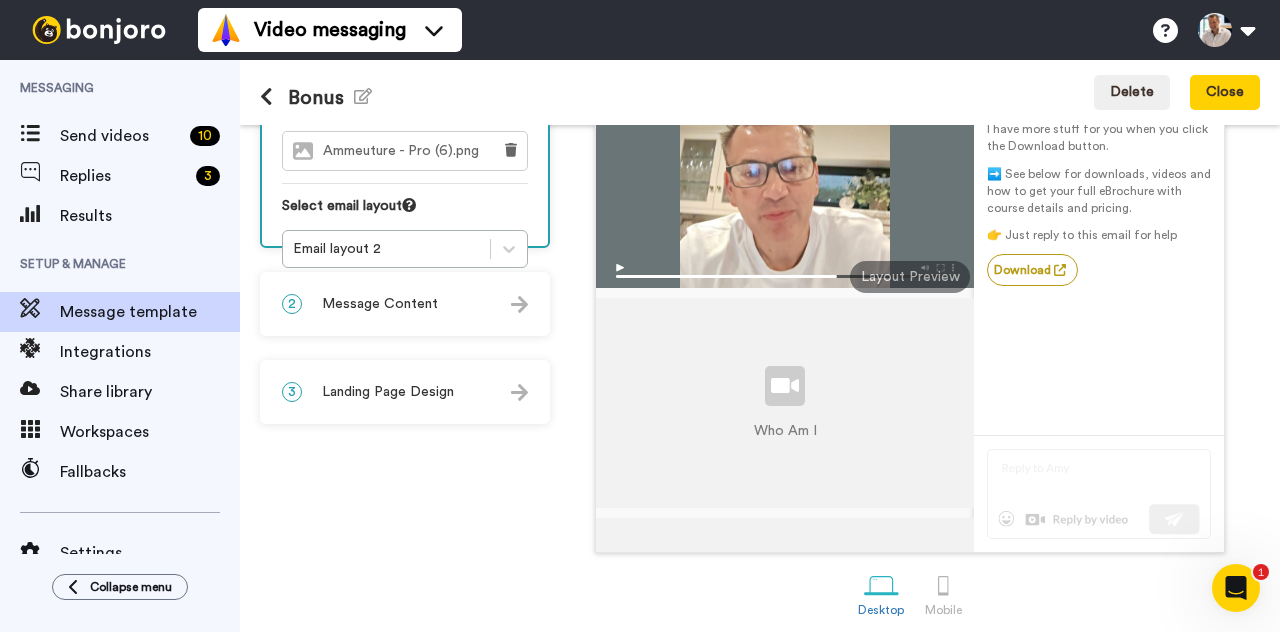 scroll, scrollTop: 255, scrollLeft: 0, axis: vertical 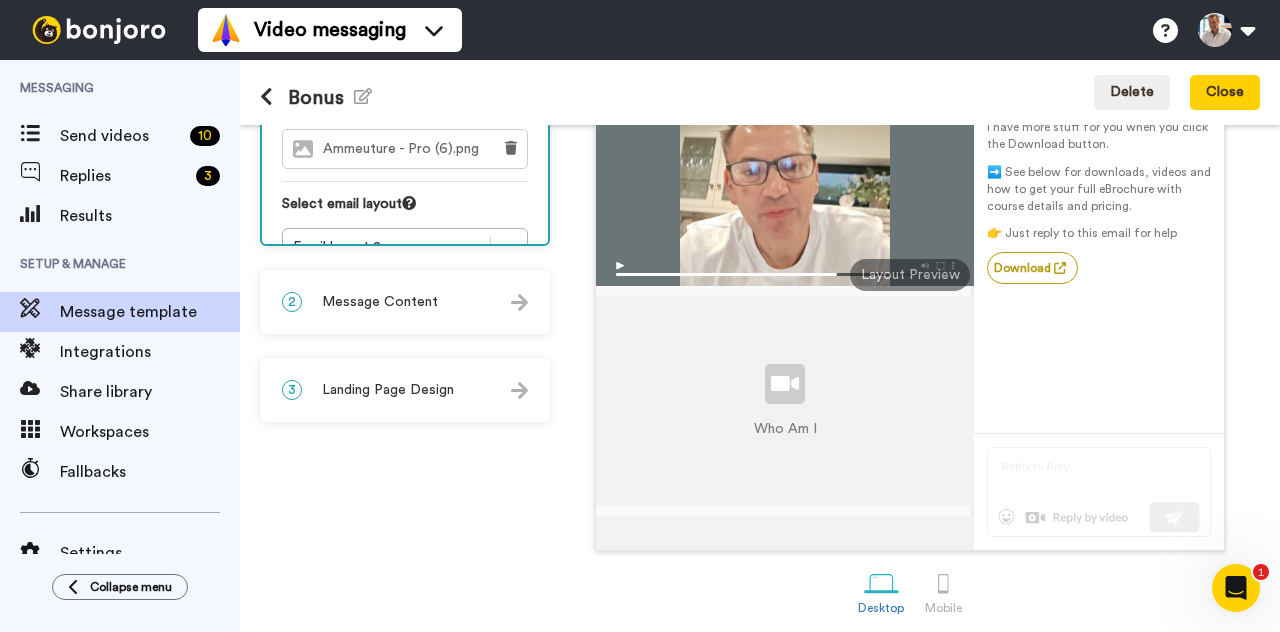click on "Message Content" at bounding box center (380, 302) 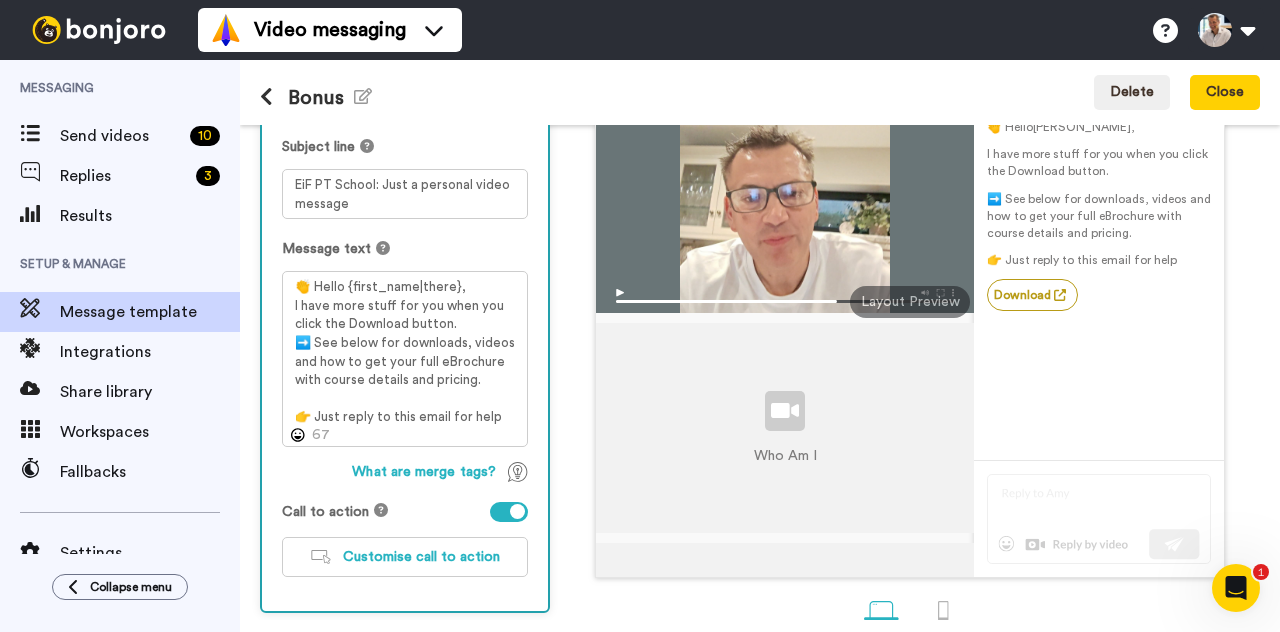 scroll, scrollTop: 217, scrollLeft: 0, axis: vertical 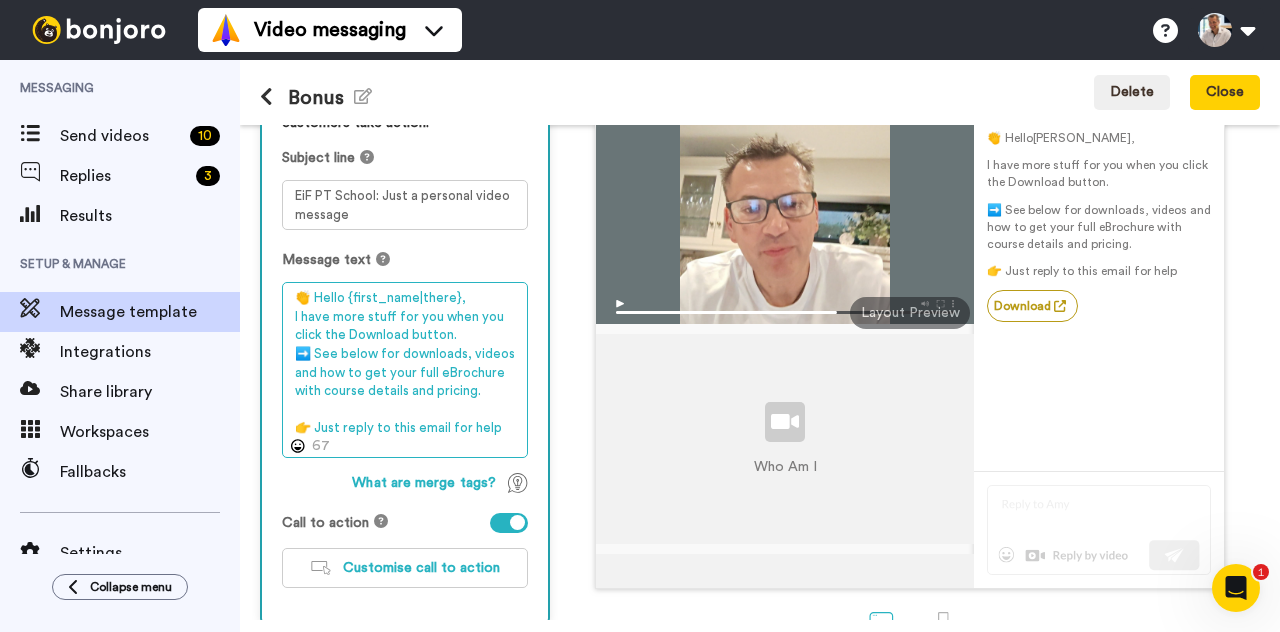 drag, startPoint x: 297, startPoint y: 316, endPoint x: 524, endPoint y: 312, distance: 227.03523 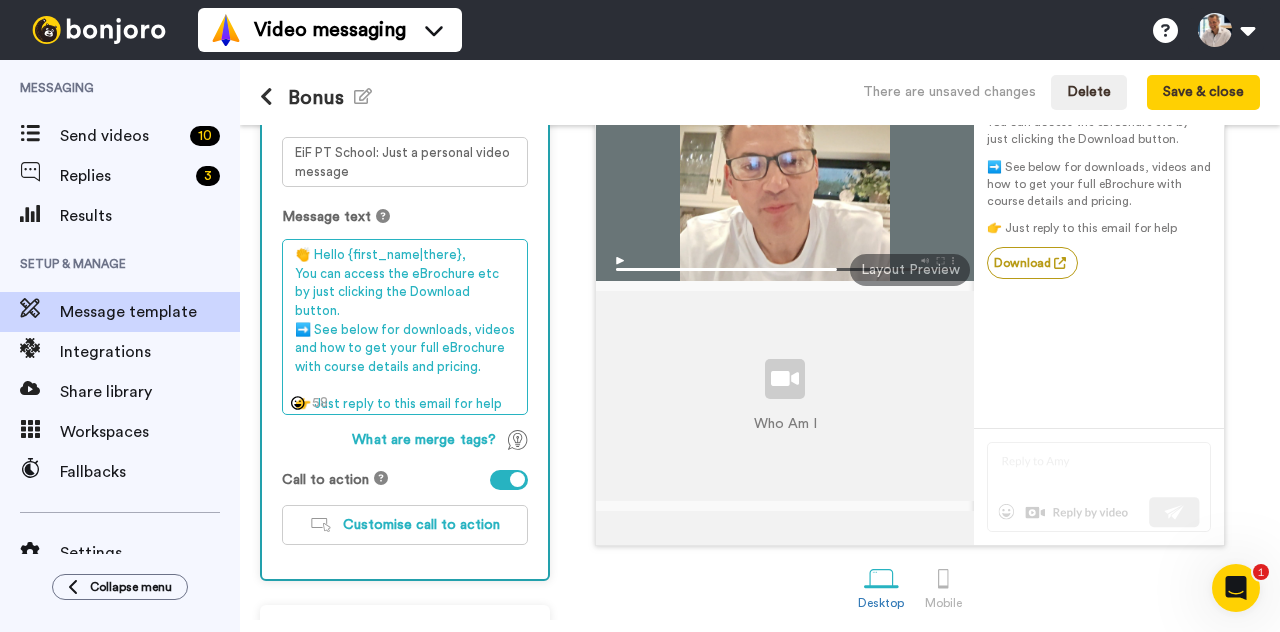 scroll, scrollTop: 261, scrollLeft: 0, axis: vertical 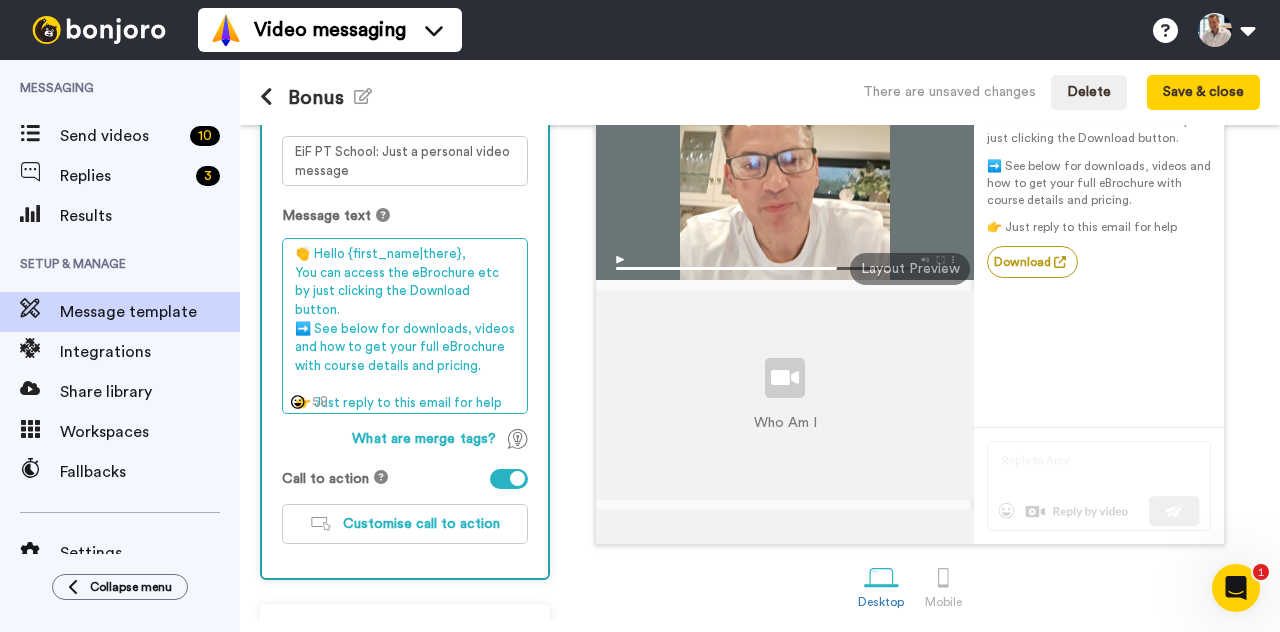 click on "👏 Hello {first_name|there},
You can access the eBrochure etc by just clicking the Download button.
➡️ See below for downloads, videos and how to get your full eBrochure with course details and pricing.
👉 Just reply to this email for help" at bounding box center (405, 325) 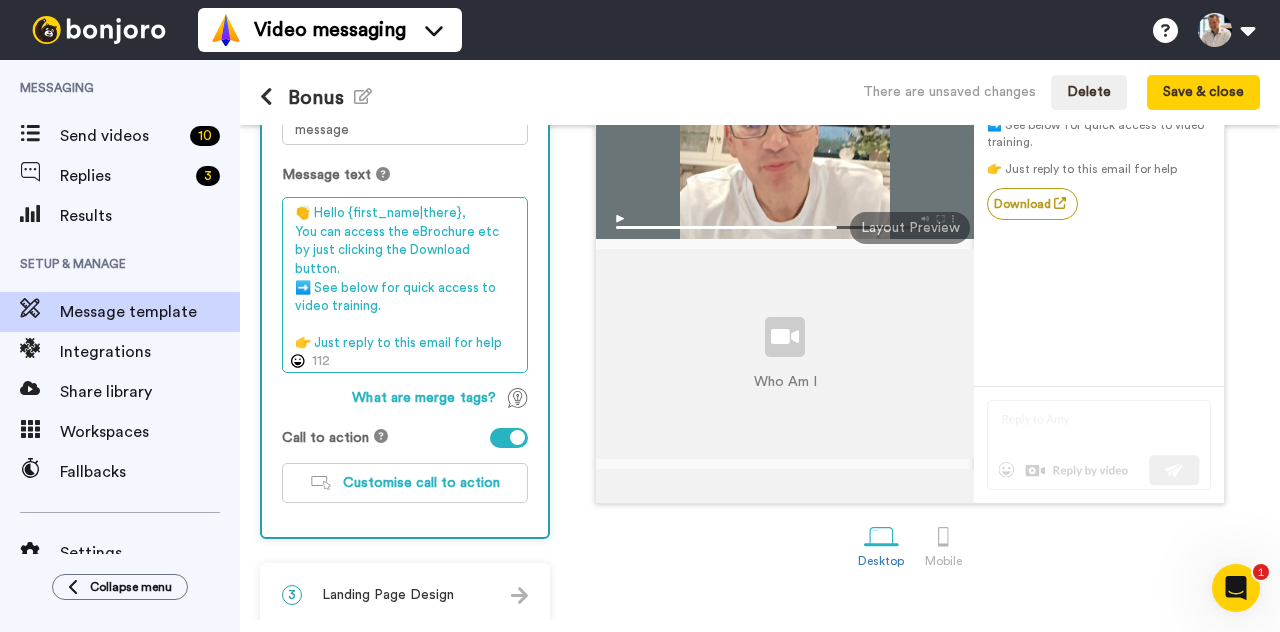 scroll, scrollTop: 305, scrollLeft: 0, axis: vertical 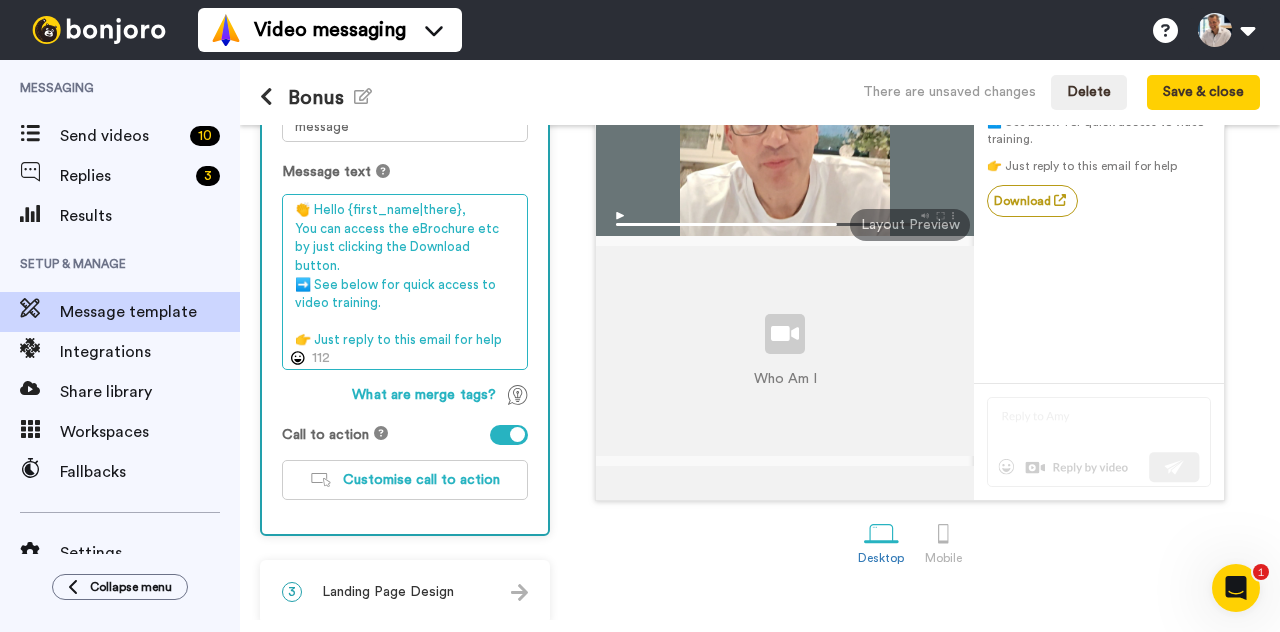 click on "👏 Hello {first_name|there},
You can access the eBrochure etc by just clicking the Download button.
➡️ See below for quick access to video training.
👉 Just reply to this email for help" at bounding box center [405, 281] 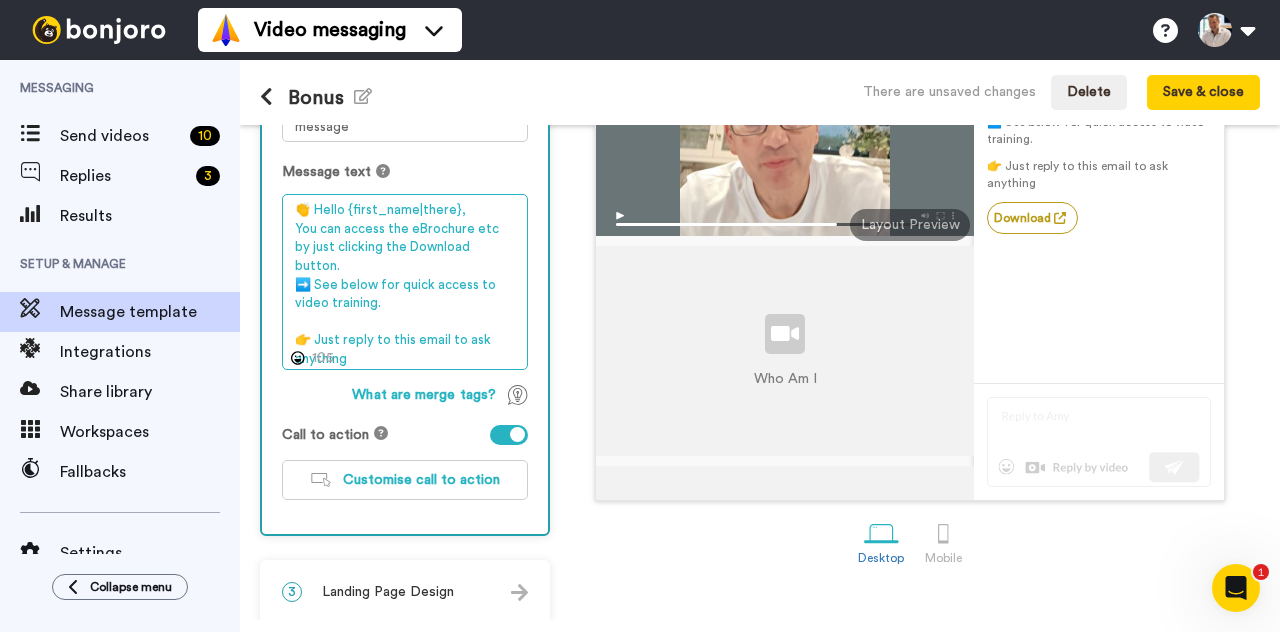 scroll, scrollTop: 324, scrollLeft: 0, axis: vertical 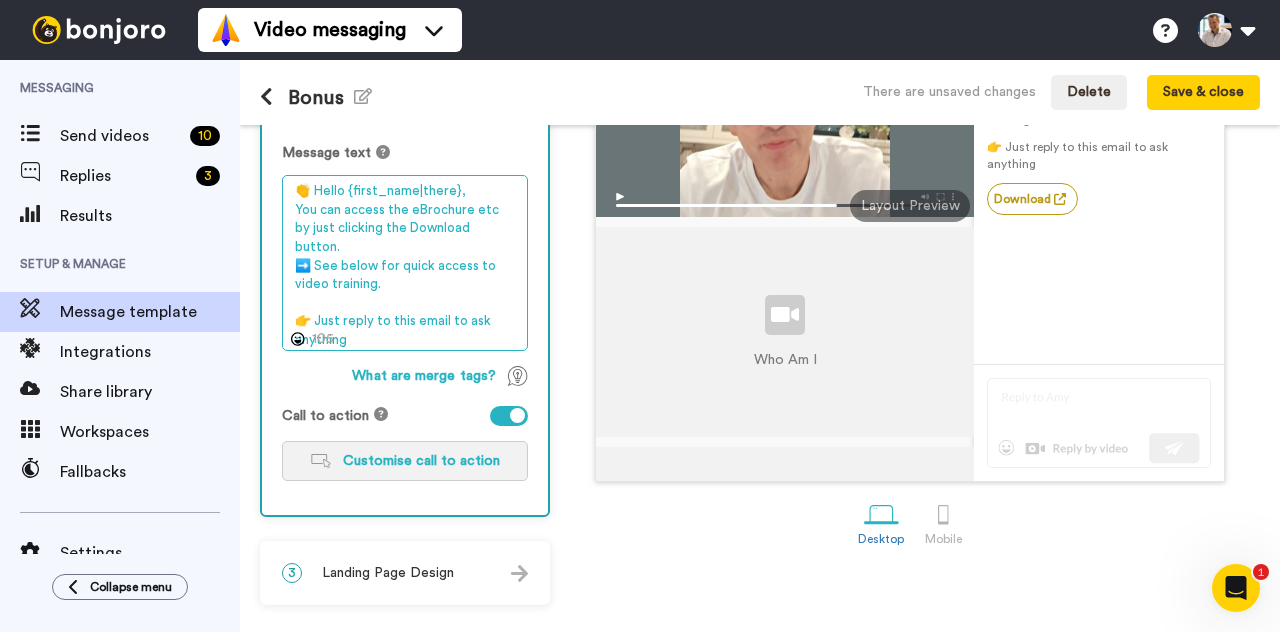 type on "👏 Hello {first_name|there},
You can access the eBrochure etc by just clicking the Download button.
➡️ See below for quick access to video training.
👉 Just reply to this email to ask anything" 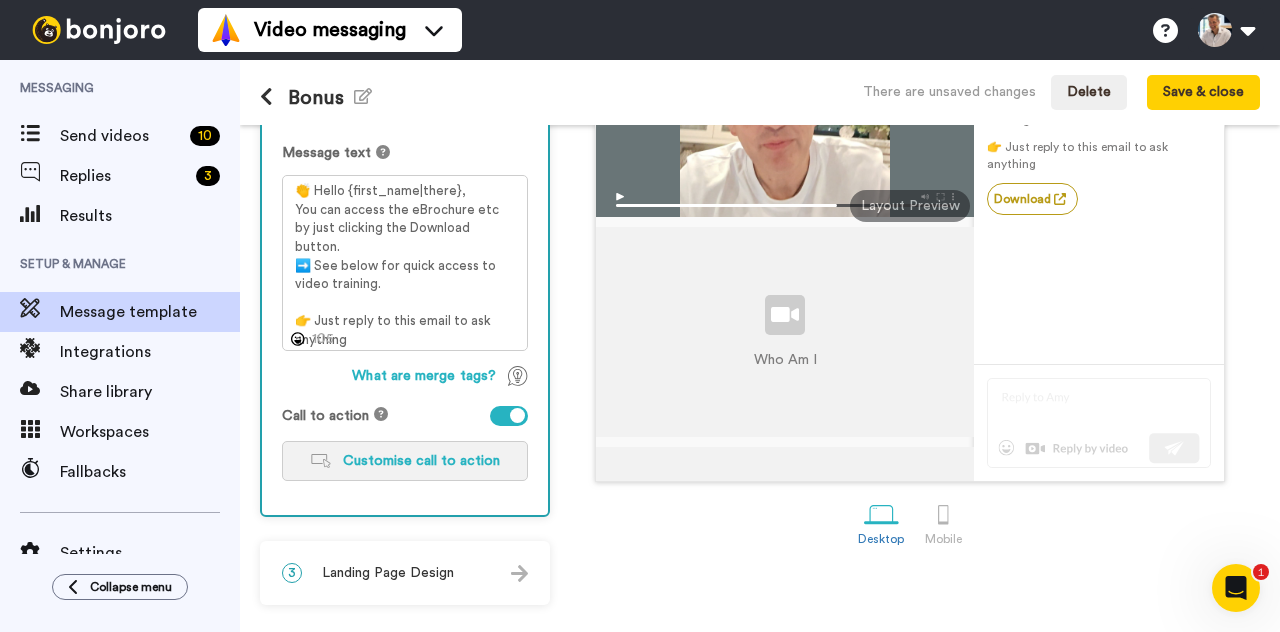 click on "Customise call to action" at bounding box center (405, 461) 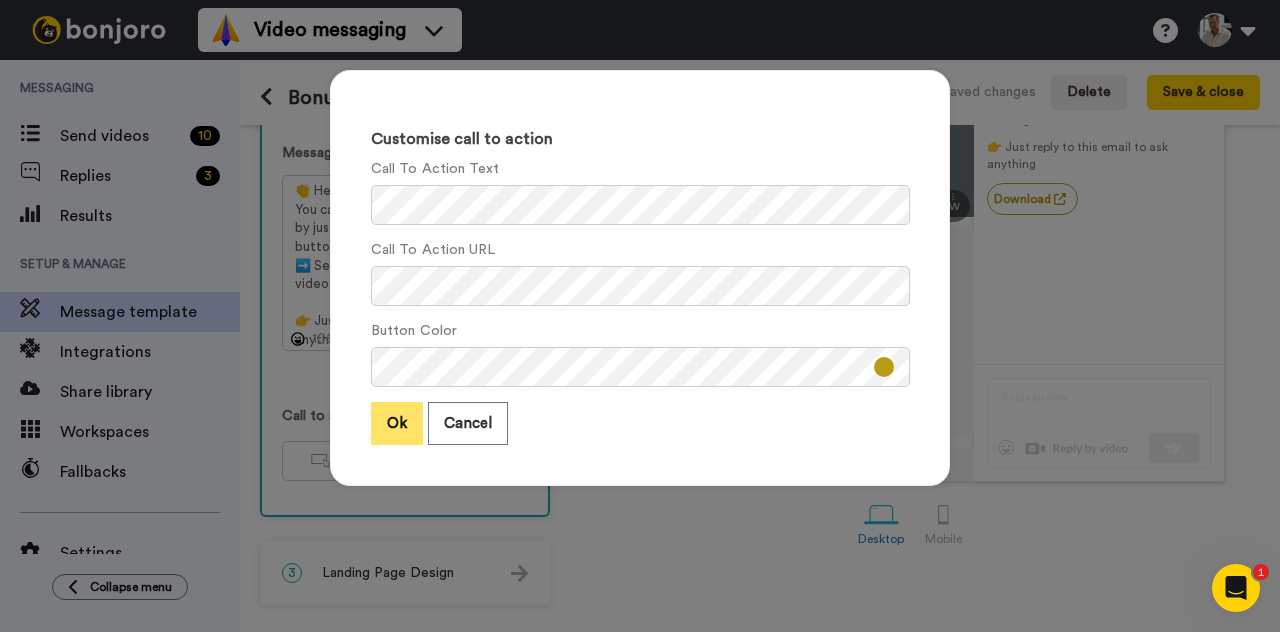 click on "Ok" at bounding box center (397, 423) 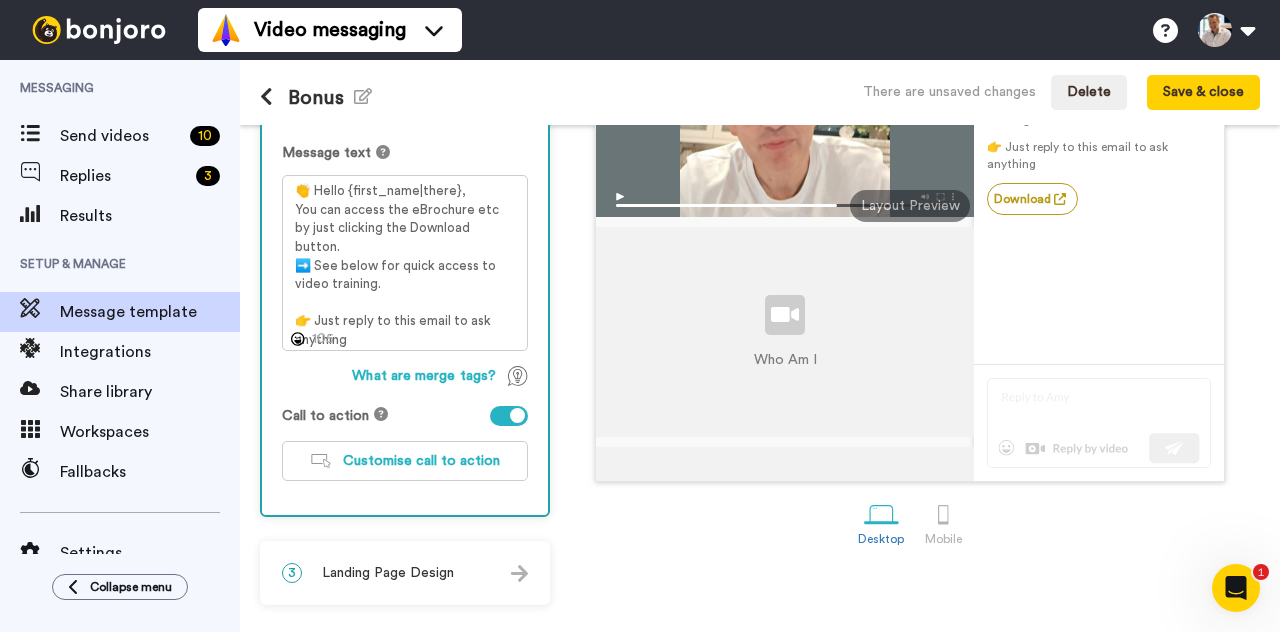 click on "Landing Page Design" at bounding box center (388, 573) 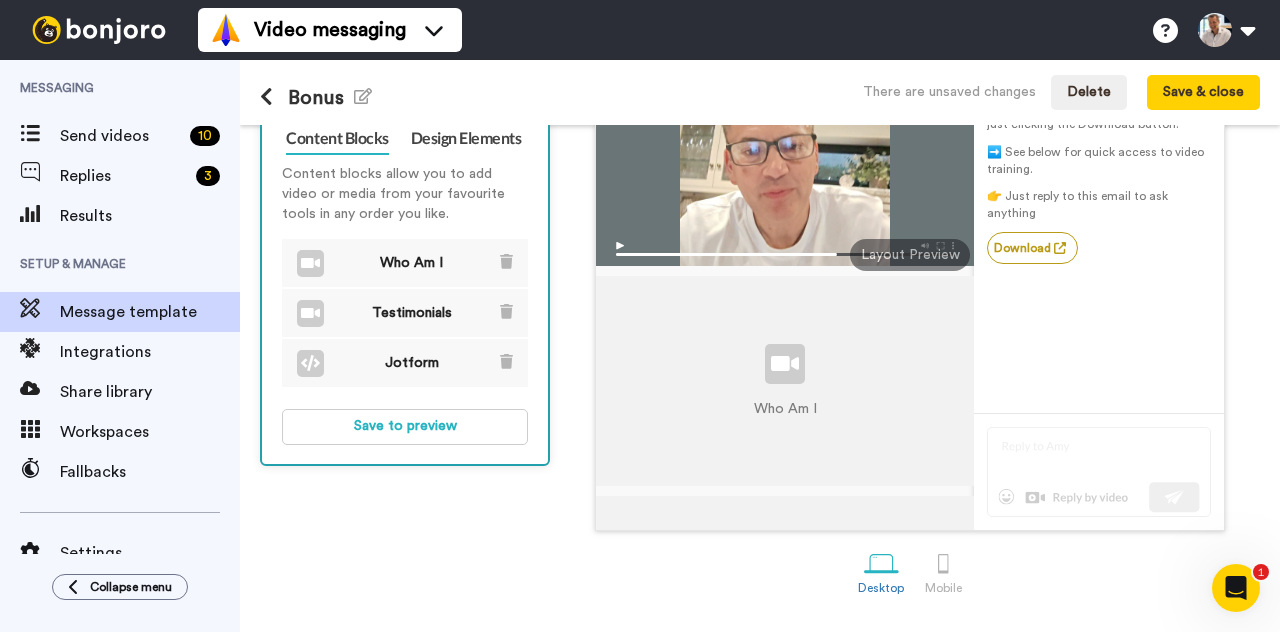 scroll, scrollTop: 275, scrollLeft: 0, axis: vertical 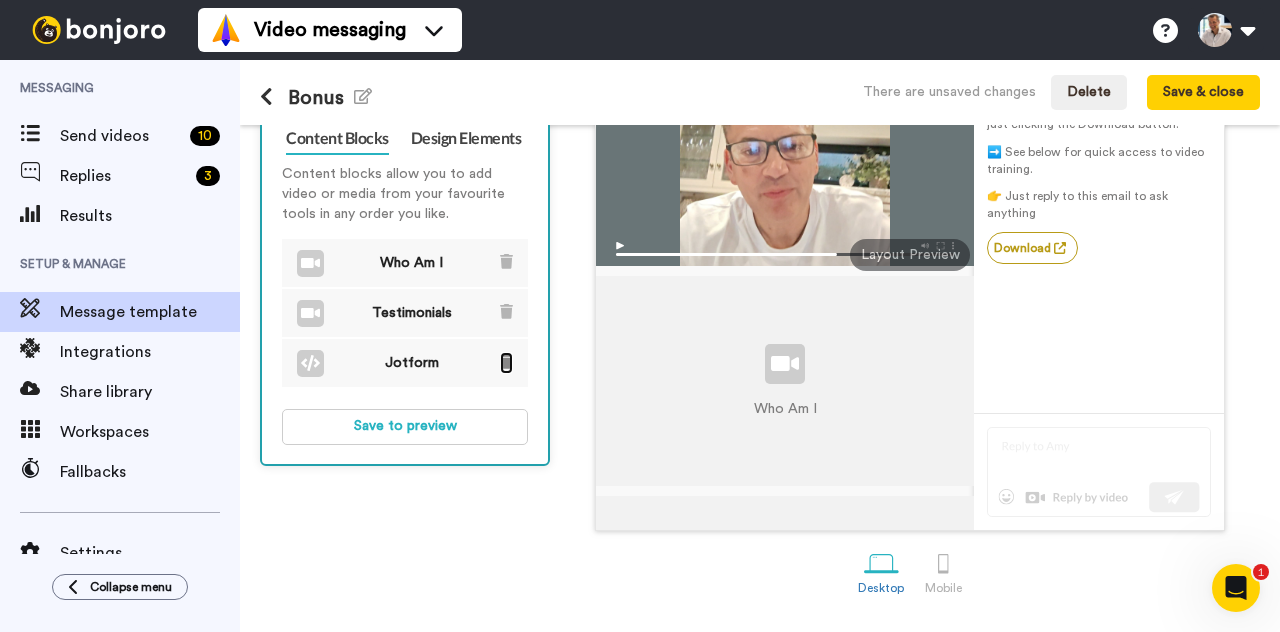 click 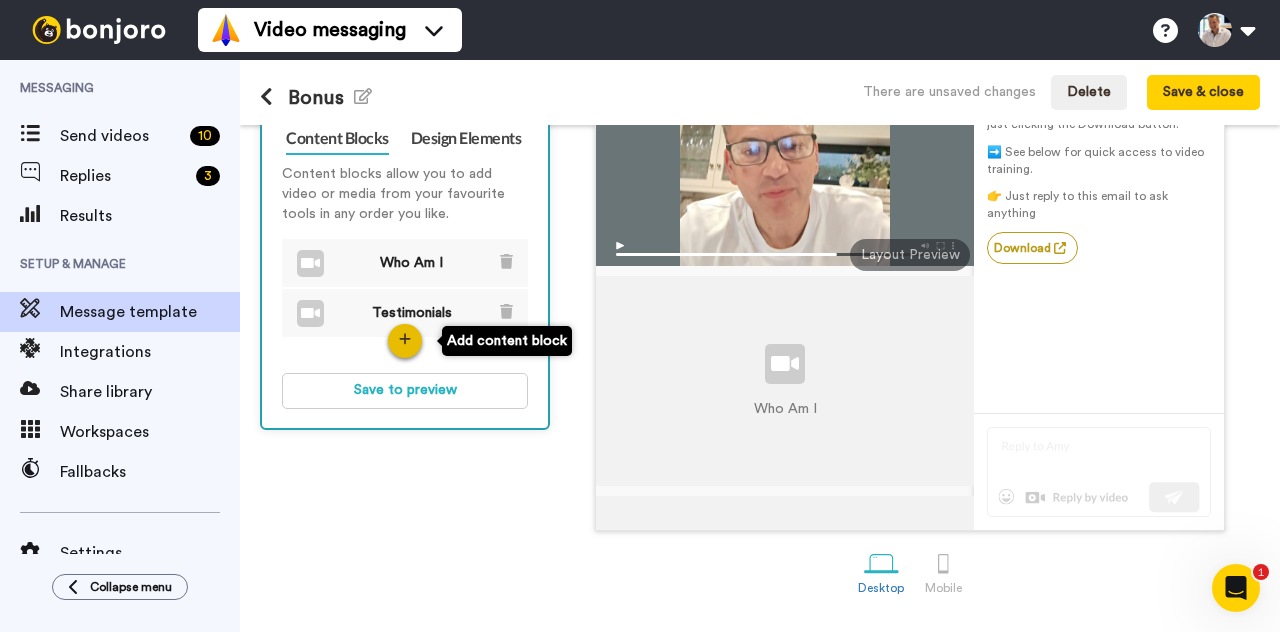 click at bounding box center [405, 341] 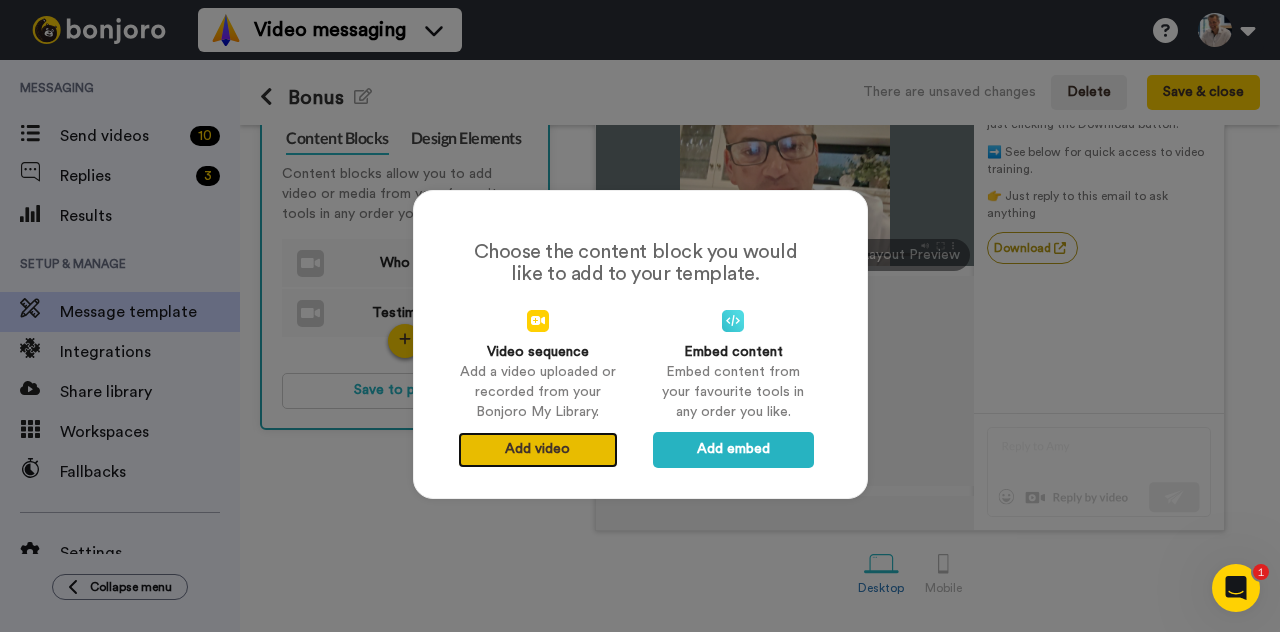 click on "Add video" at bounding box center [538, 450] 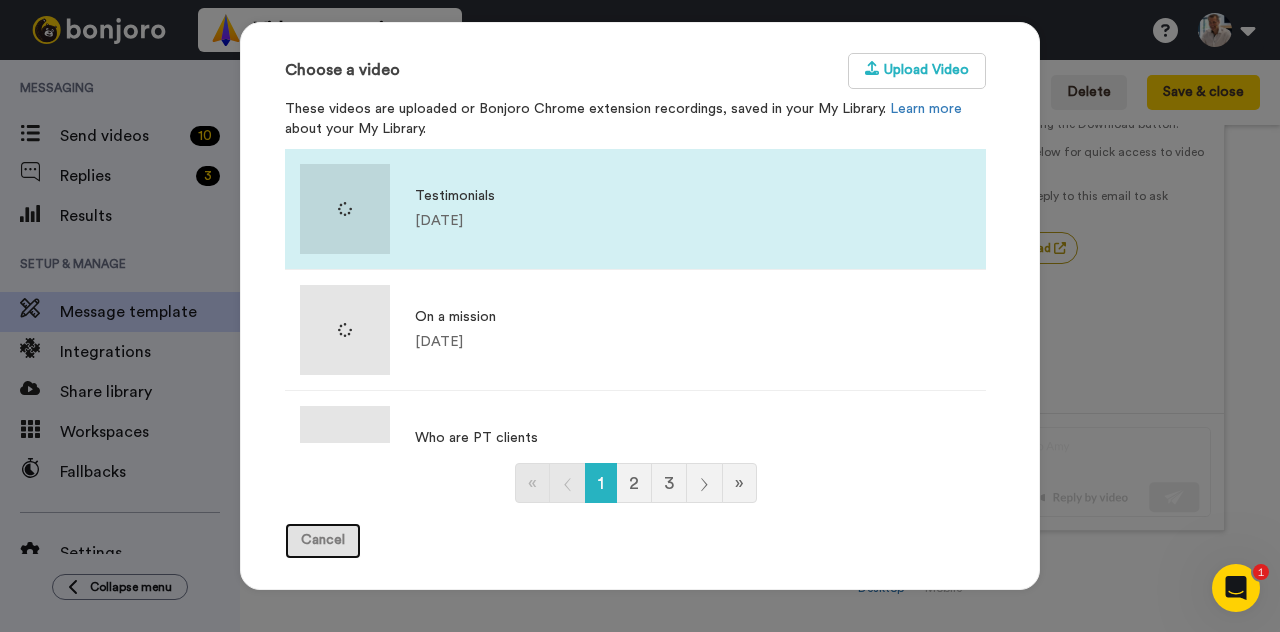 click on "Cancel" at bounding box center [323, 541] 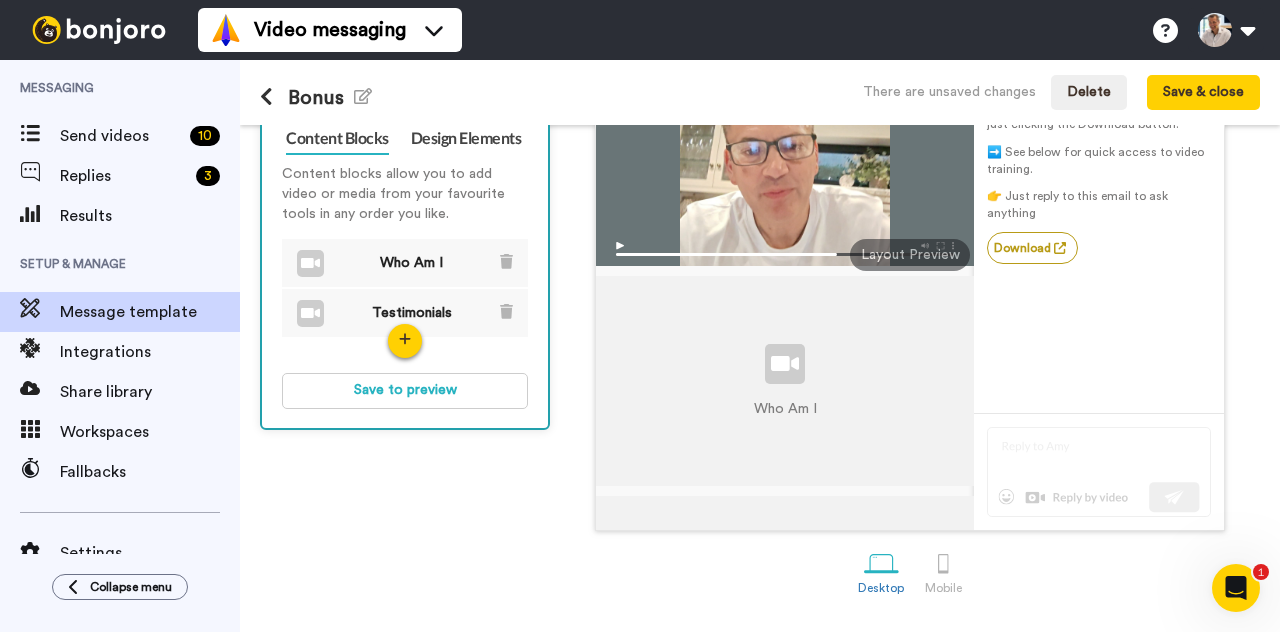 click on "1 Message Setup From darren.tebbenham@eifmastertrainer.com   Add your company logo Ammeuture - Pro (6).png Select email layout   Email layout 2 2 Message Content Personalise your message so your customers take action. Subject line EiF PT School: Just a personal video message Message text 👏 Hello {first_name|there},
You can access the eBrochure etc by just clicking the Download button.
➡️ See below for quick access to video training.
👉 Just reply to this email to ask anything 105 What are merge tags? Call to action Customise call to action 3 Landing Page Design Content Blocks Design Elements Content blocks allow you to add video or media from your favourite tools in any order you like. Who Am I Testimonials Save to preview Background image   Choose image Social Share" at bounding box center [410, 235] 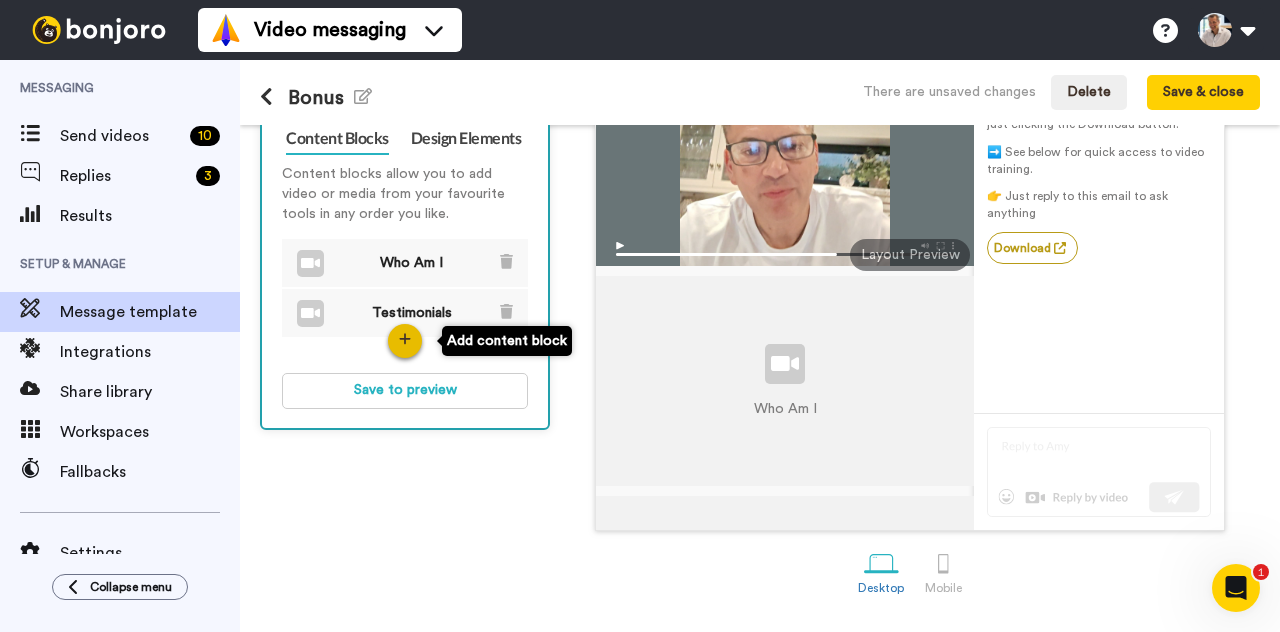 click 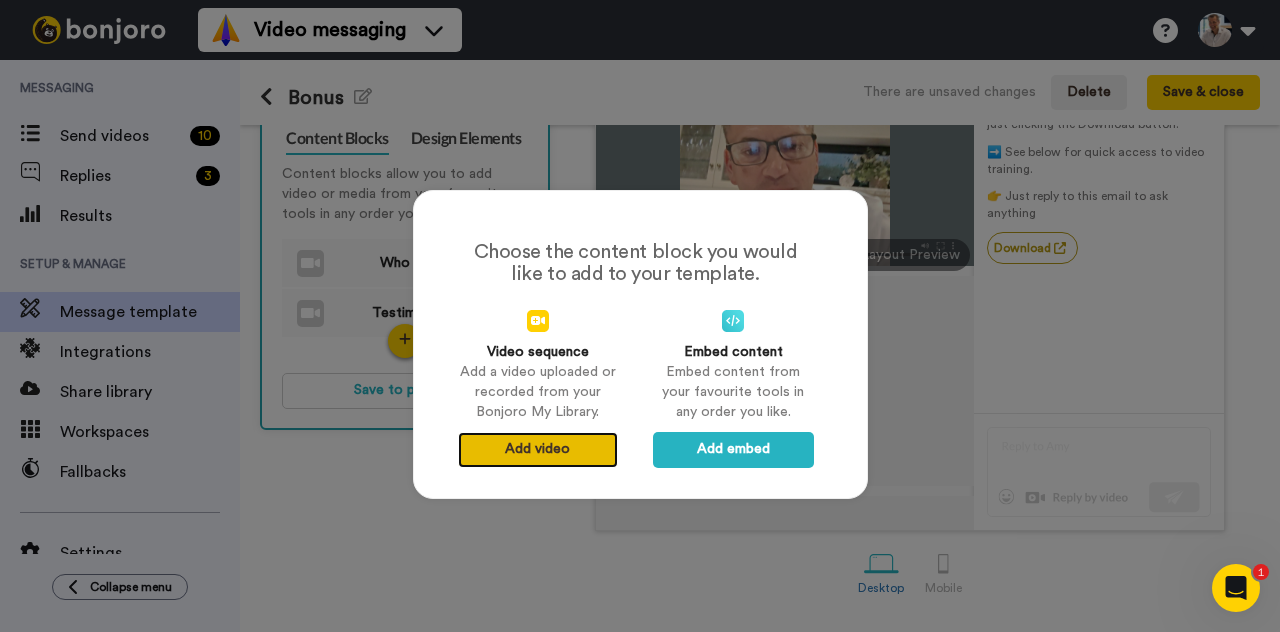 click on "Add video" at bounding box center (538, 450) 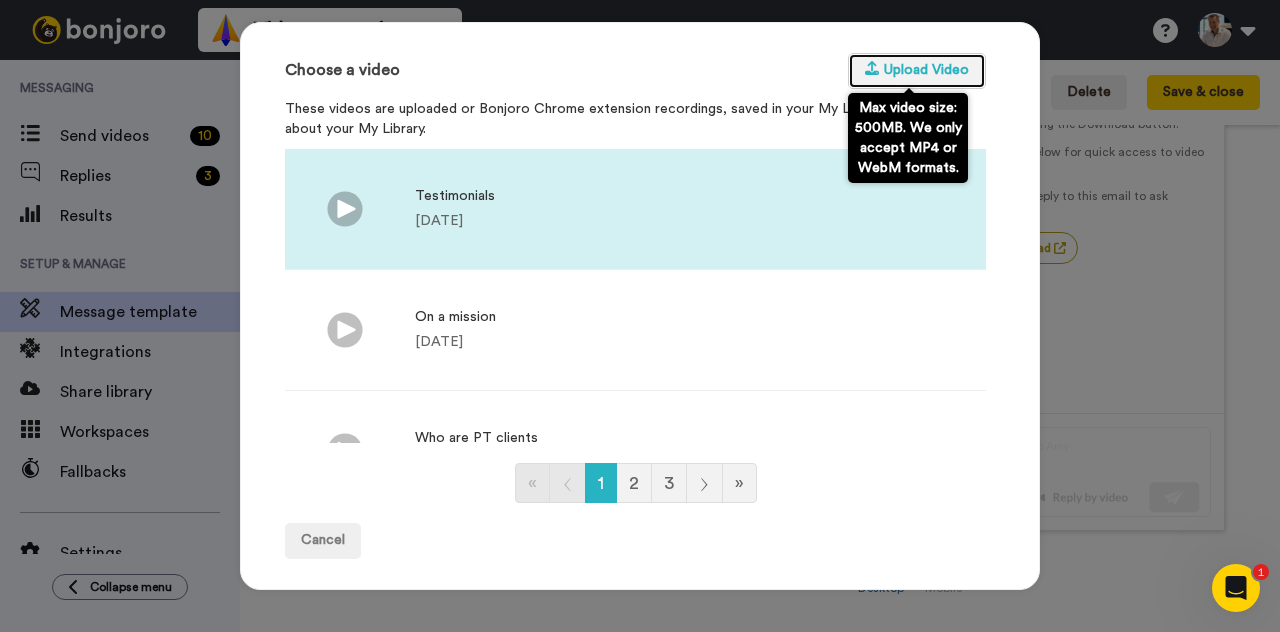 click on "Upload Video" at bounding box center [917, 71] 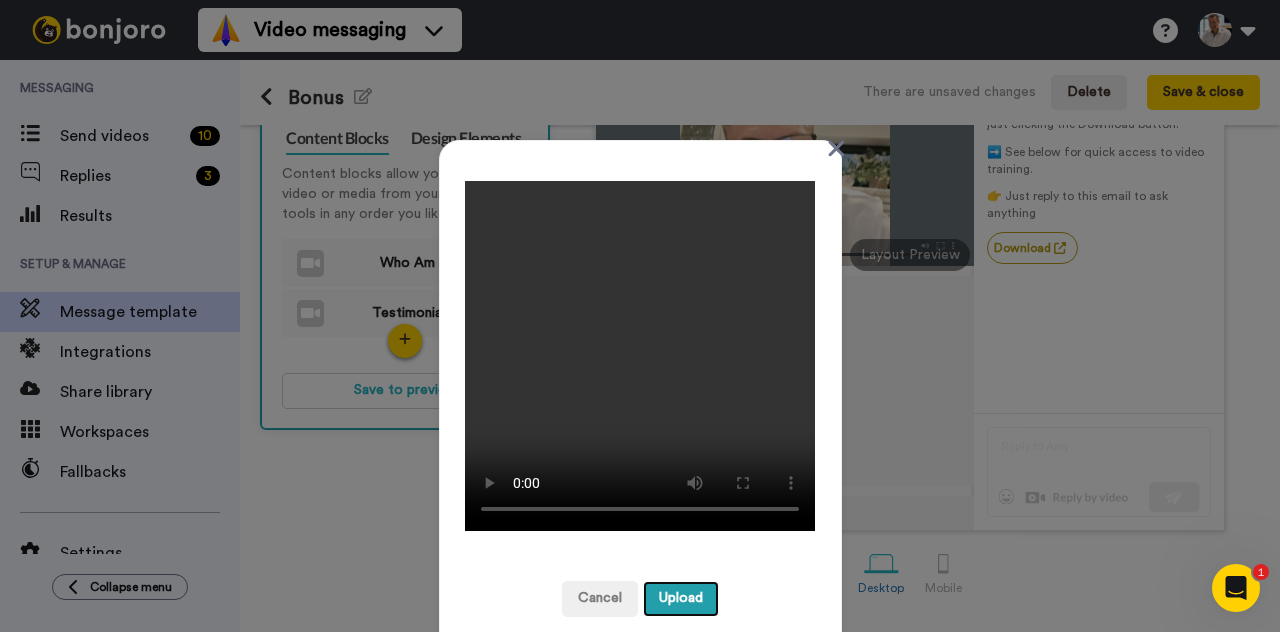 click on "Upload" at bounding box center [681, 599] 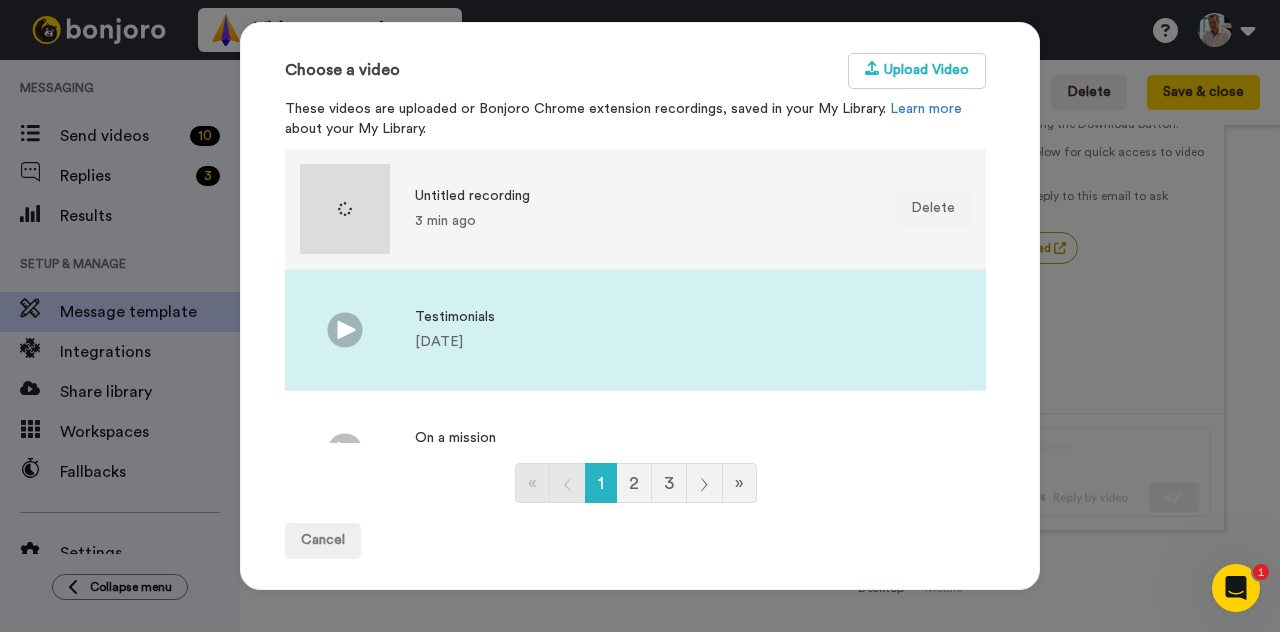click on "Untitled recording 3 min ago Delete" at bounding box center (635, 209) 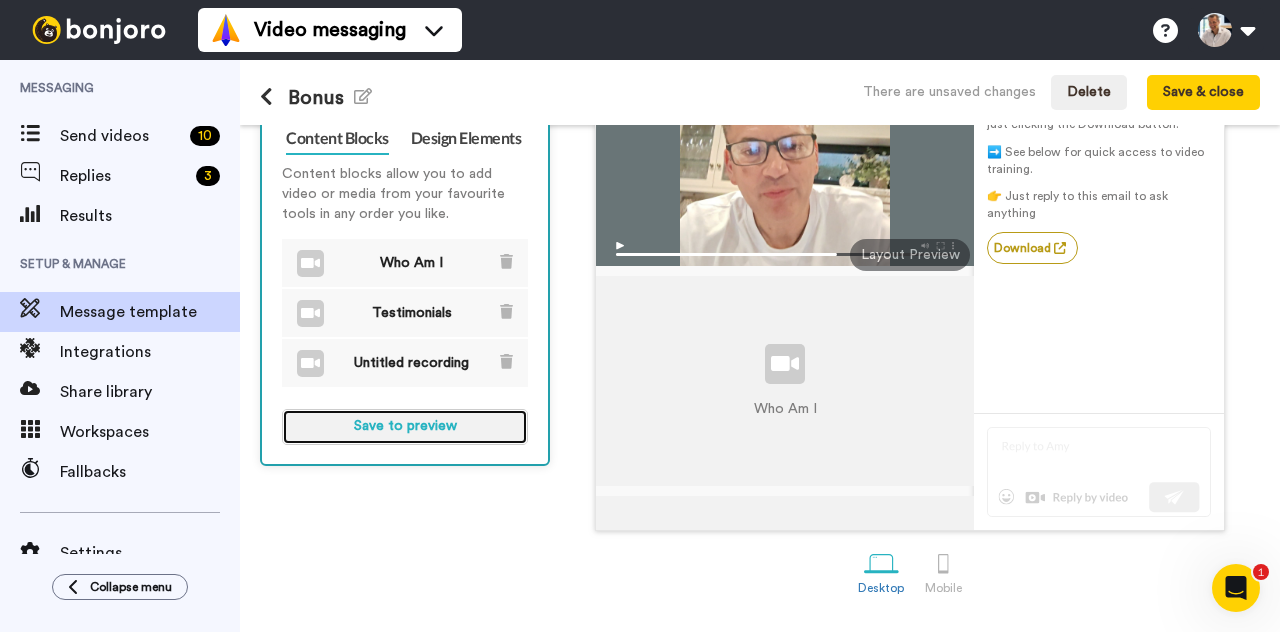 click on "Save to preview" at bounding box center (405, 427) 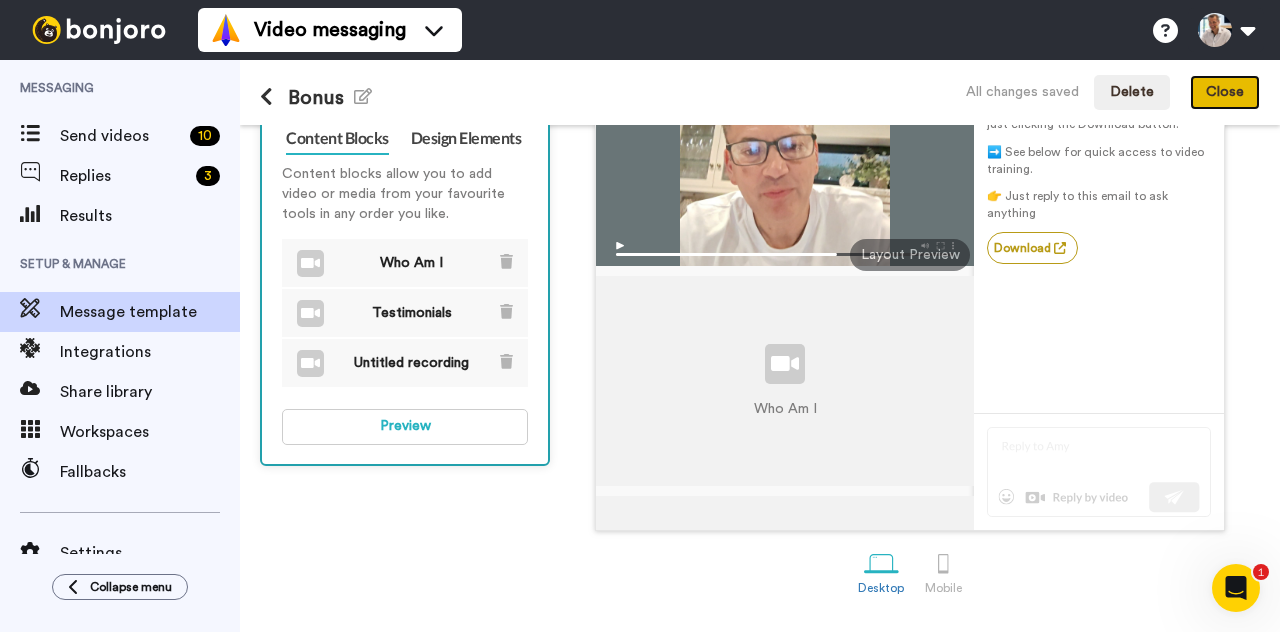 click on "Close" at bounding box center [1225, 93] 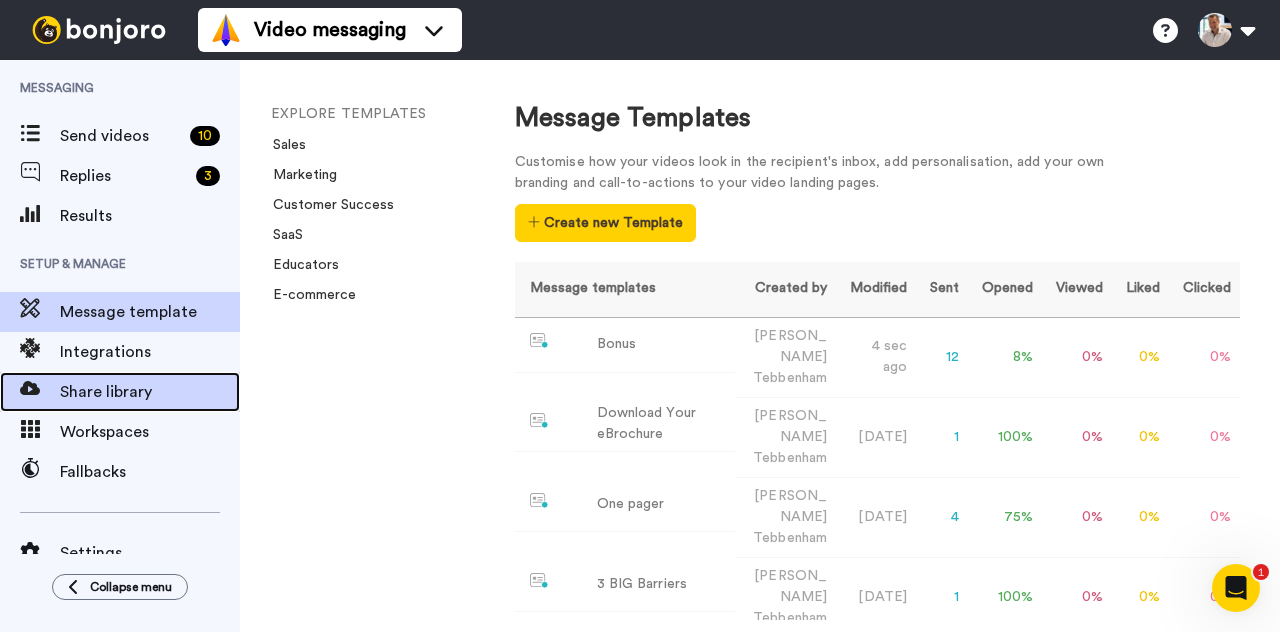 click on "Share library" at bounding box center (150, 392) 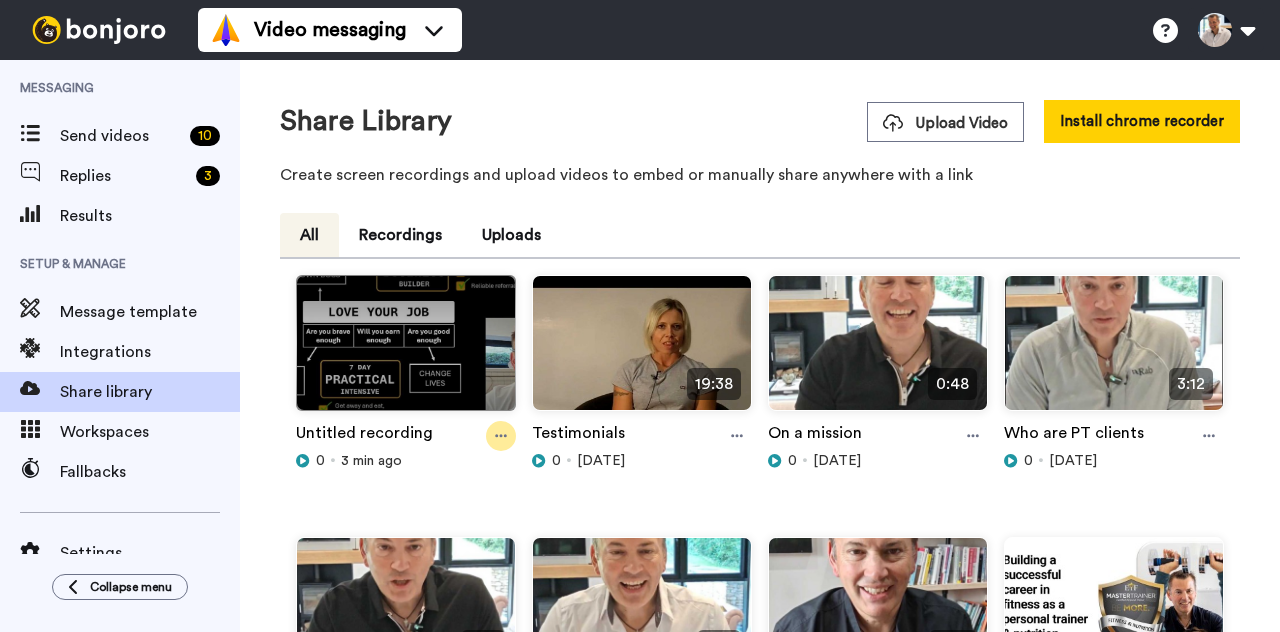 scroll, scrollTop: 0, scrollLeft: 0, axis: both 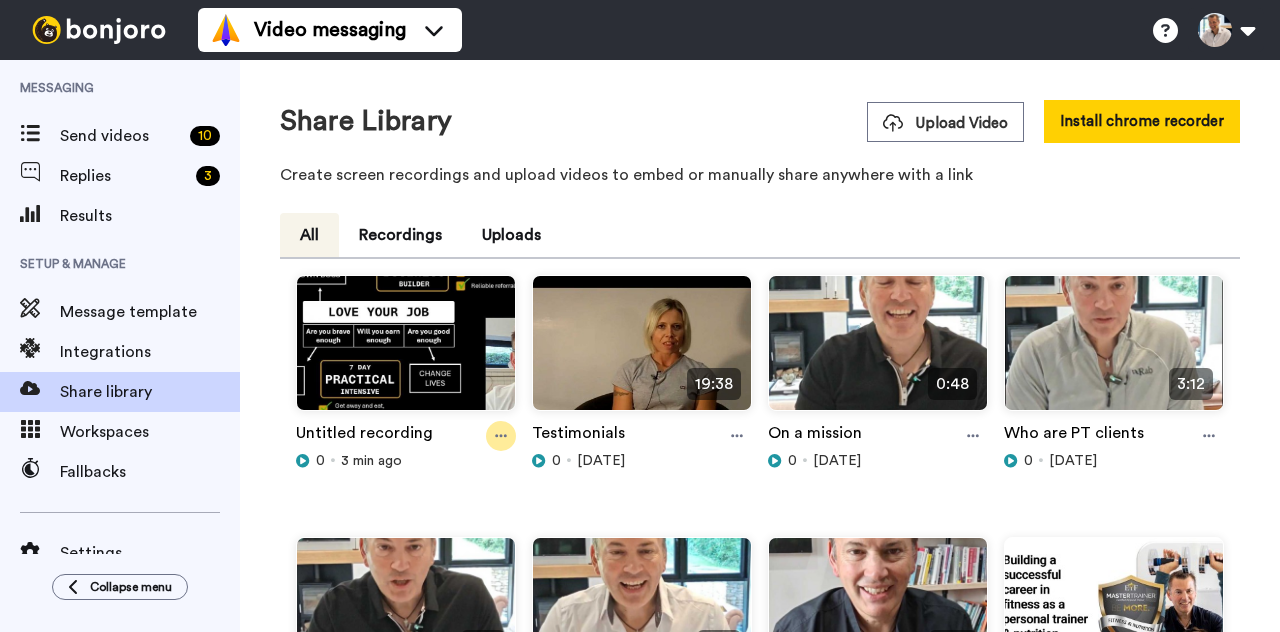 click 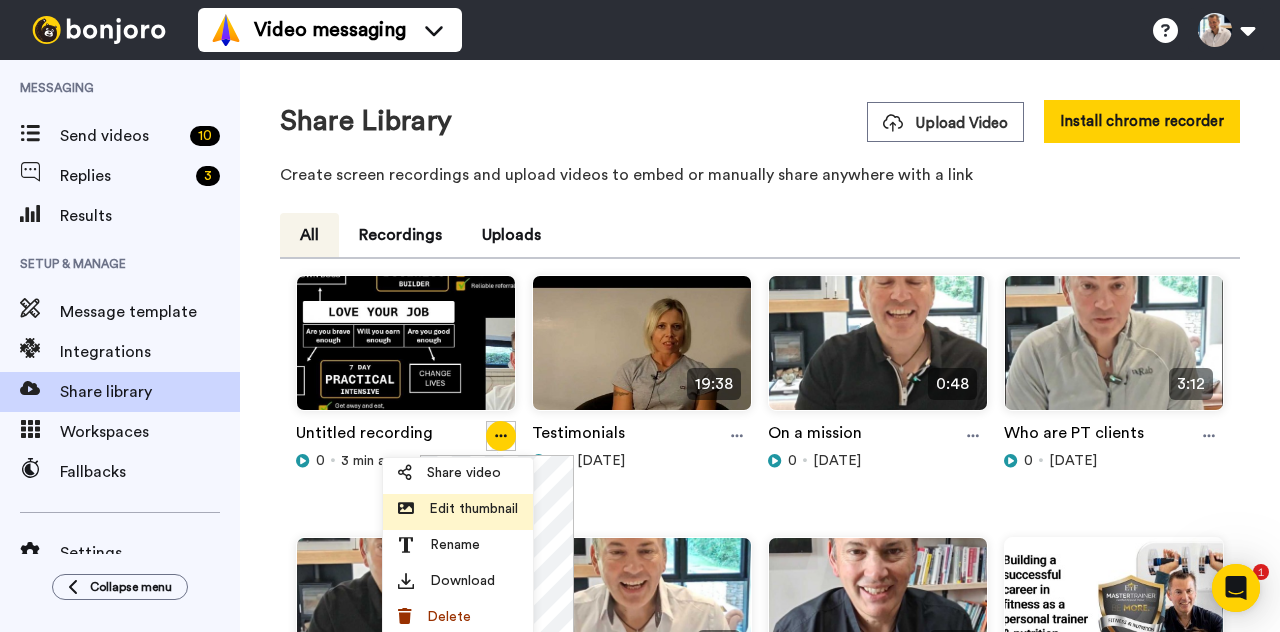 scroll, scrollTop: 0, scrollLeft: 0, axis: both 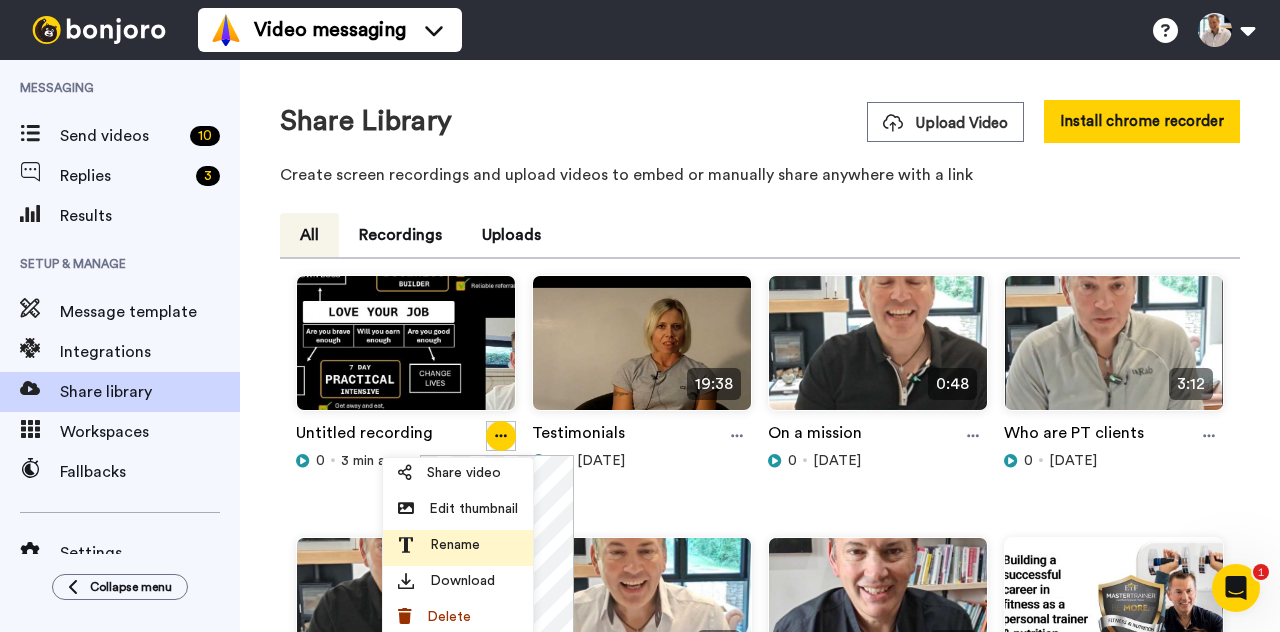 click on "Rename" at bounding box center [455, 545] 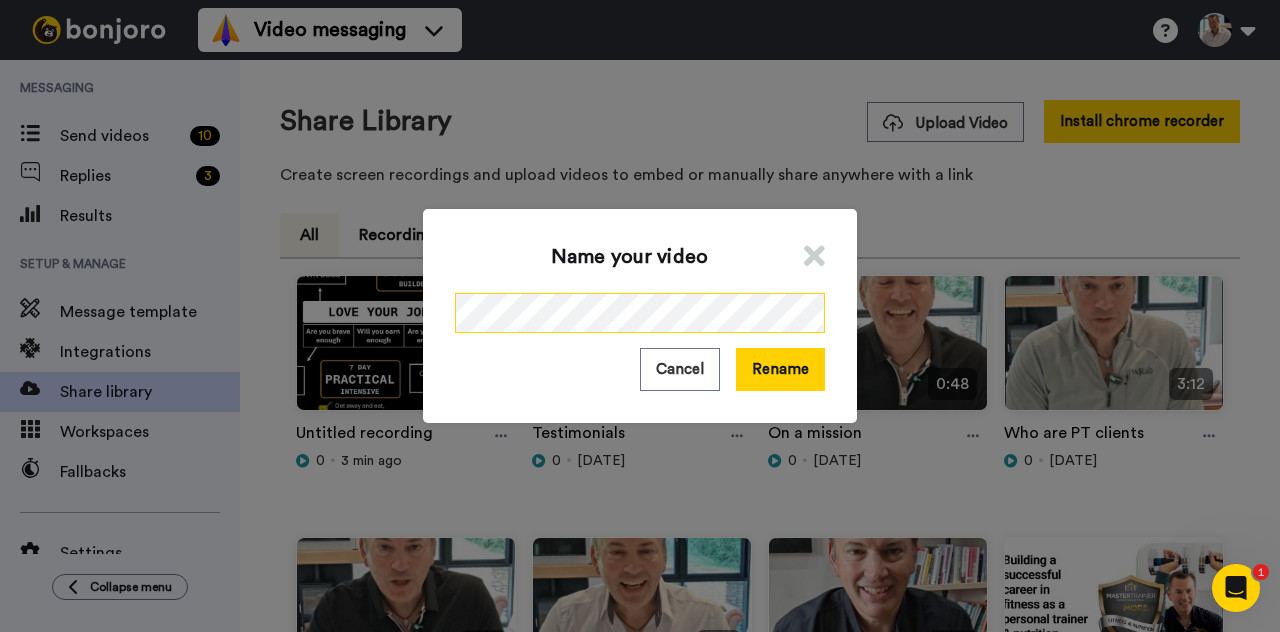 click on "Name your video Cancel Rename" at bounding box center (640, 316) 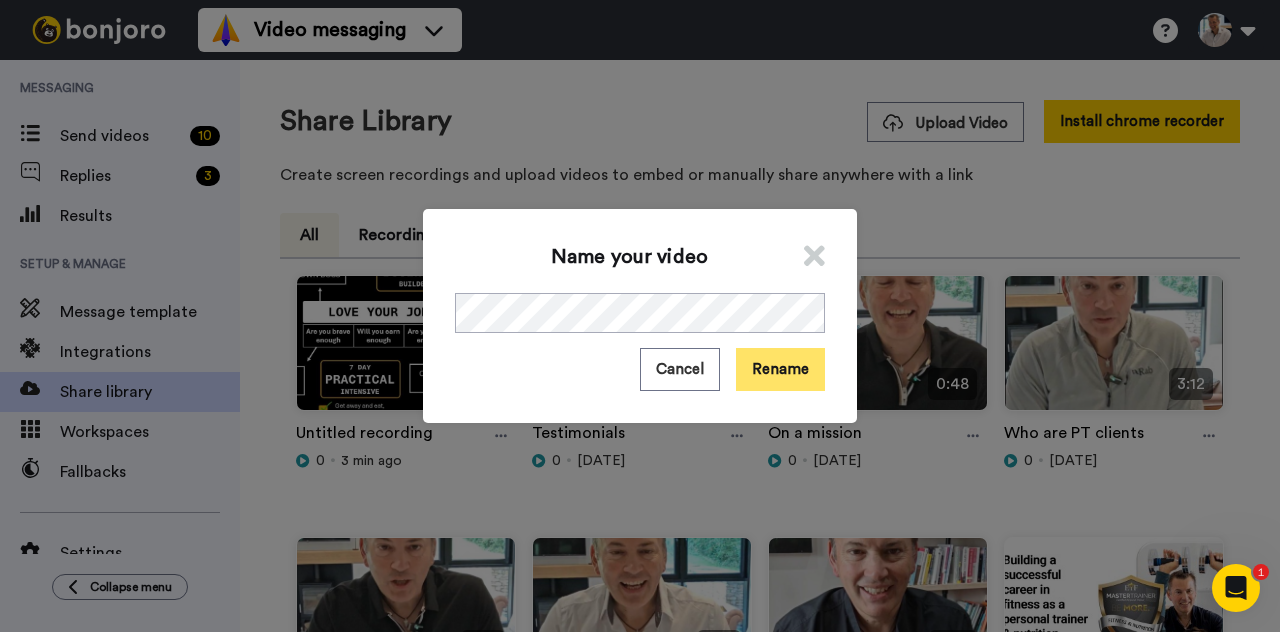 click on "Rename" at bounding box center (780, 369) 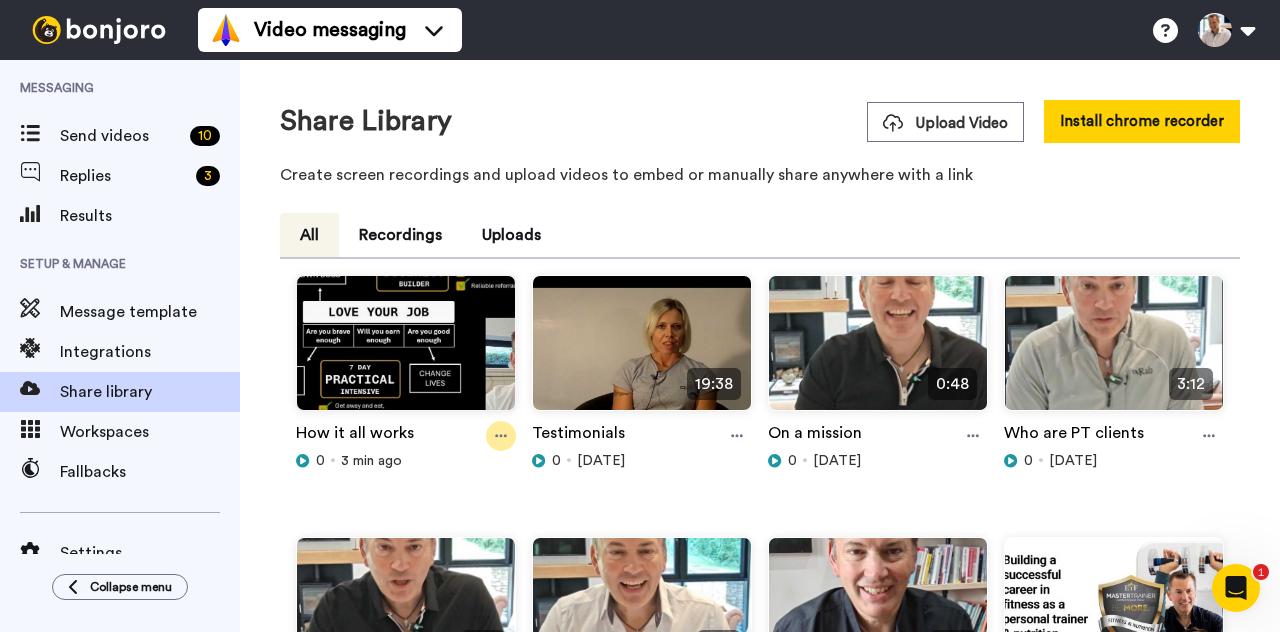 click 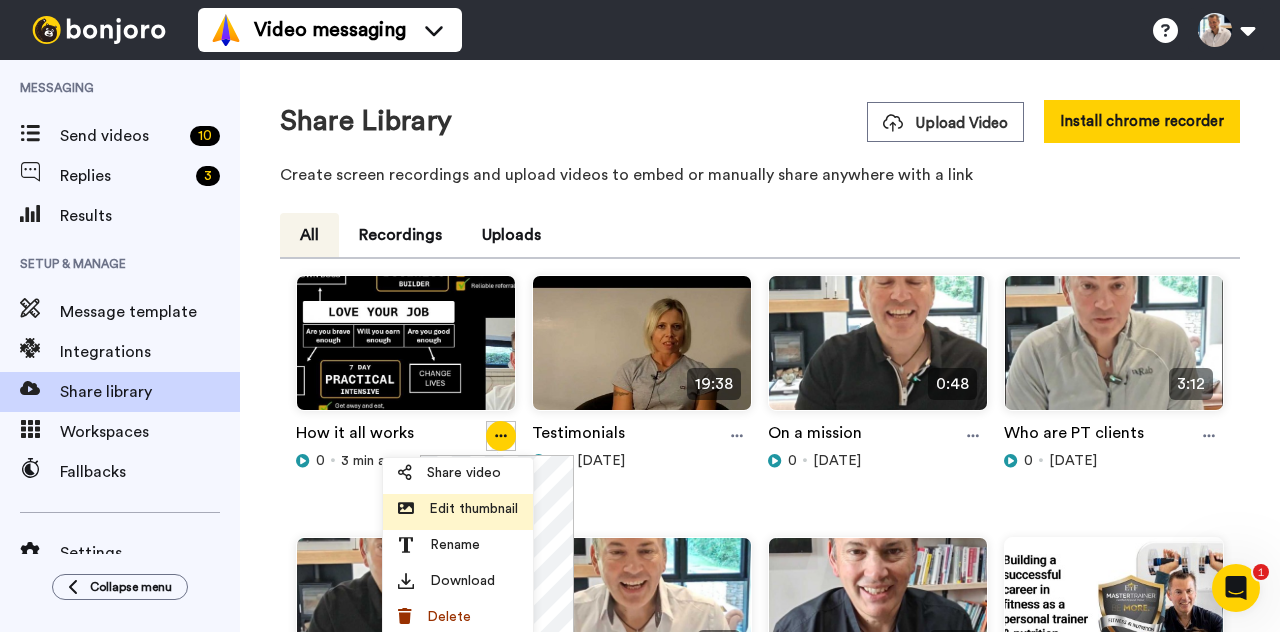 click on "Edit thumbnail" at bounding box center (473, 509) 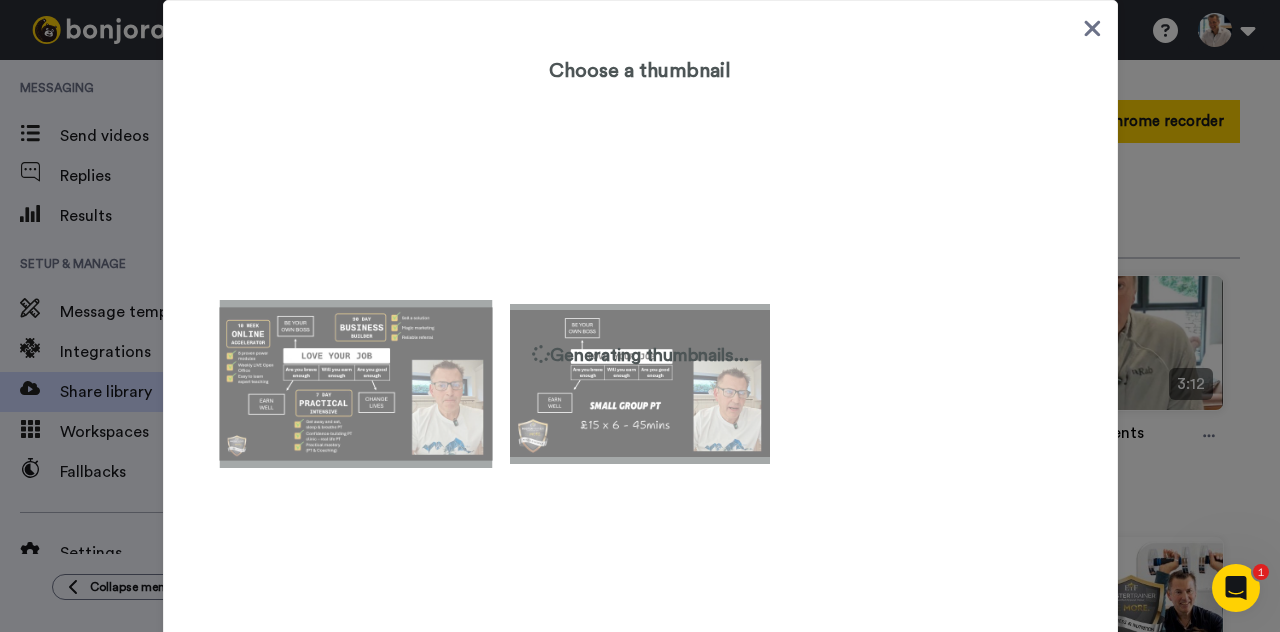click at bounding box center [355, 384] 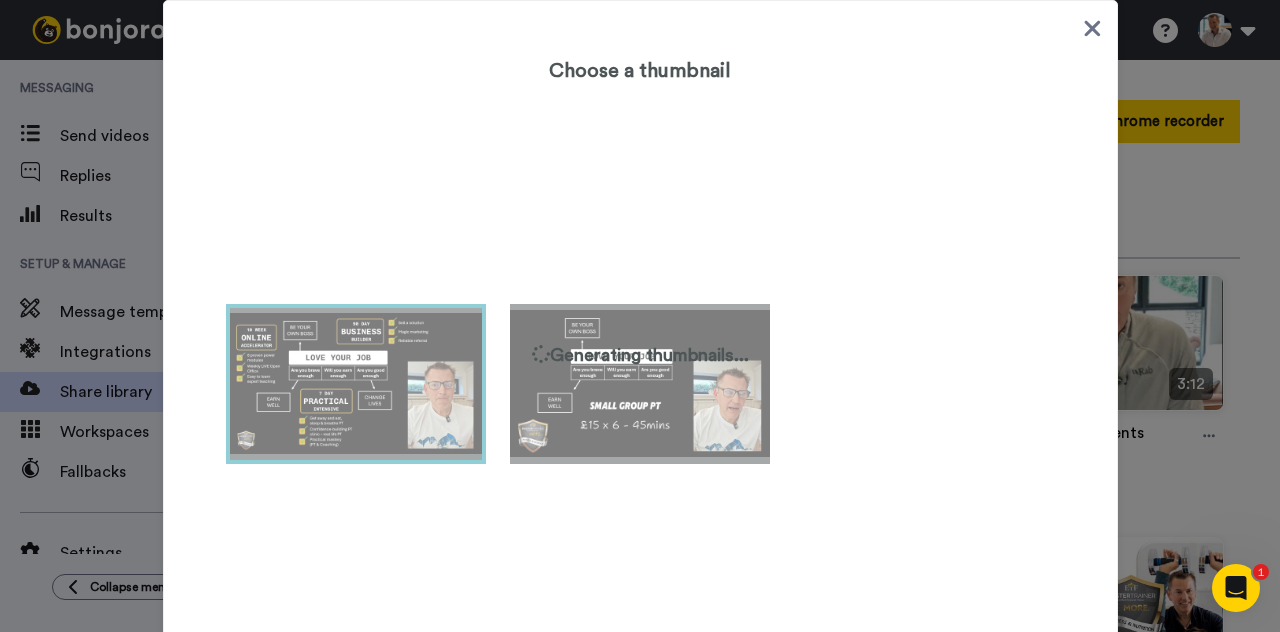 scroll, scrollTop: 150, scrollLeft: 0, axis: vertical 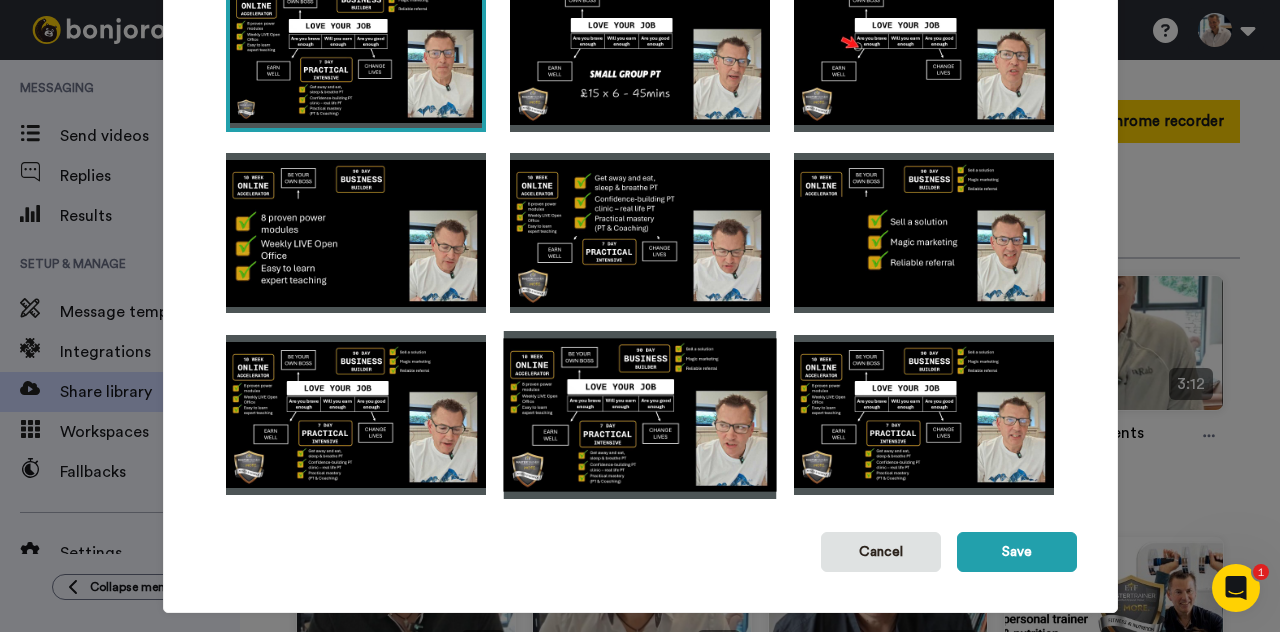 click at bounding box center (639, 415) 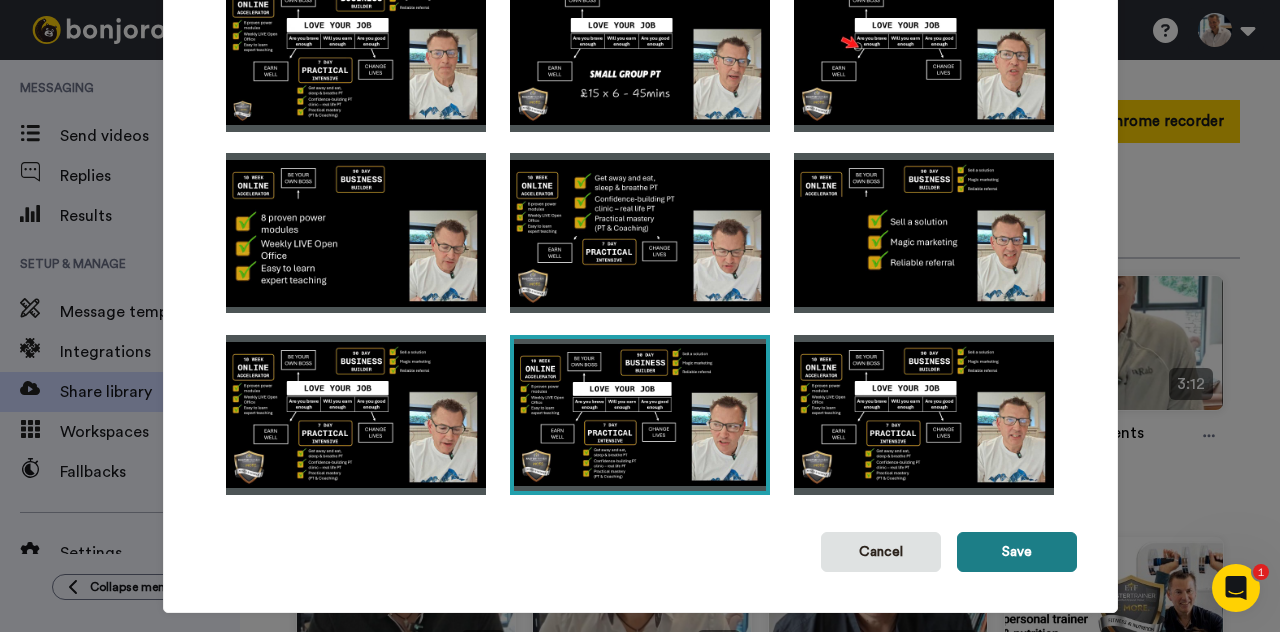 click on "Save" at bounding box center [1017, 552] 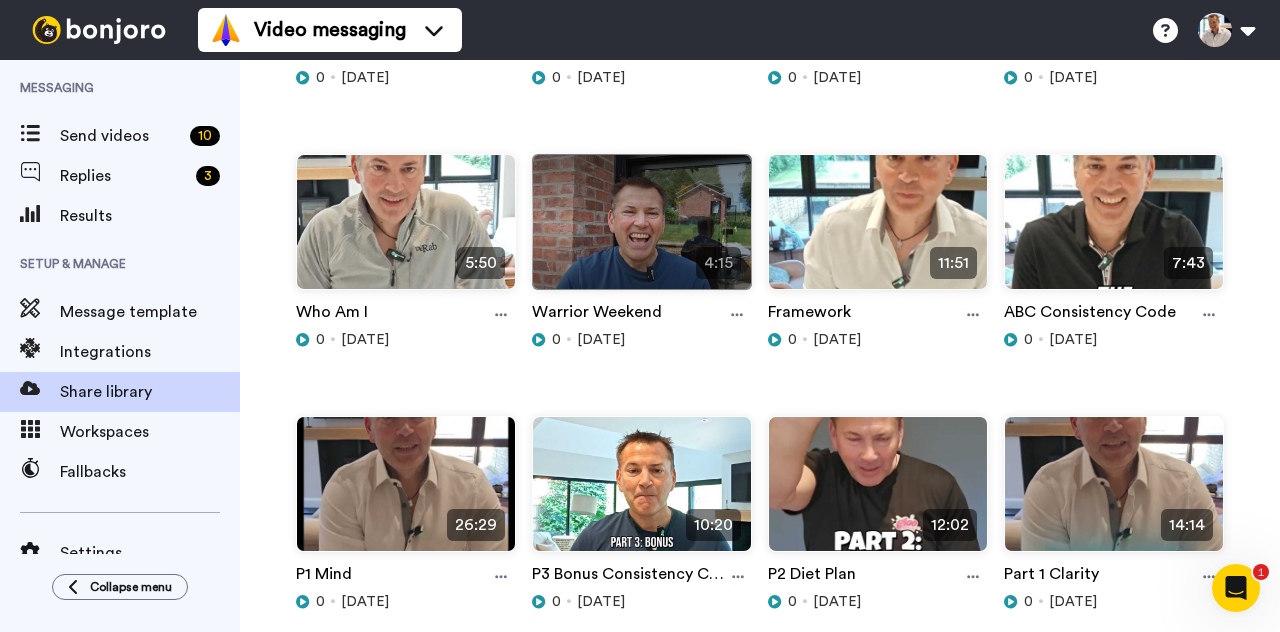 scroll, scrollTop: 0, scrollLeft: 0, axis: both 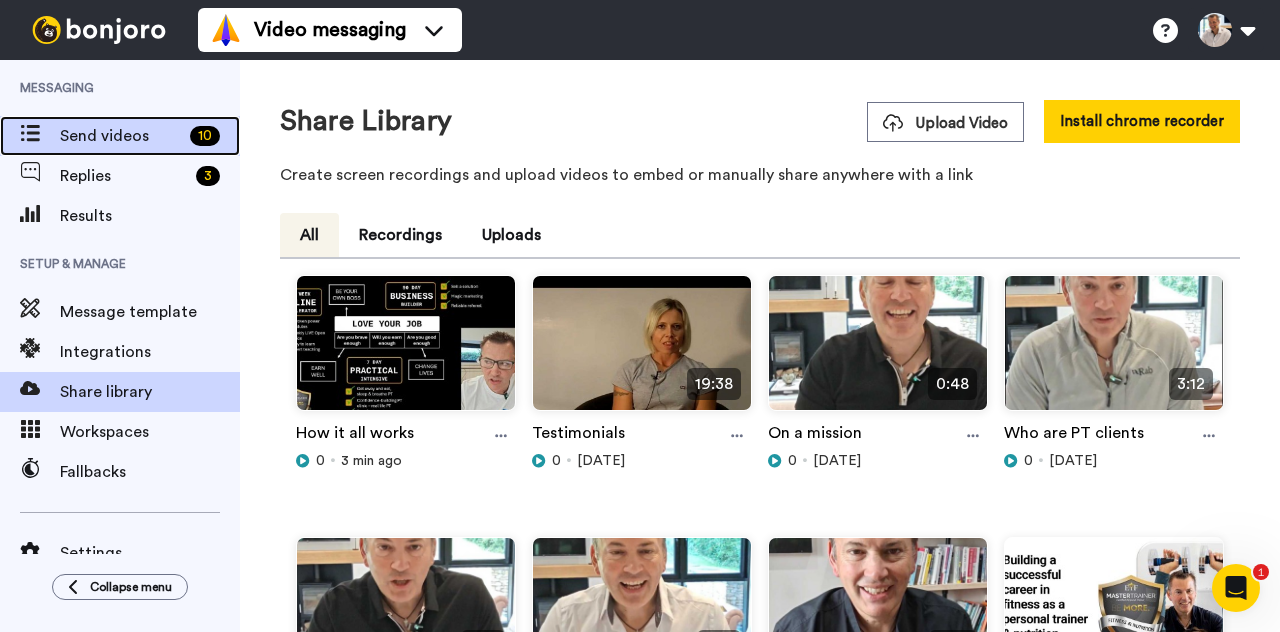 click on "Send videos" at bounding box center [121, 136] 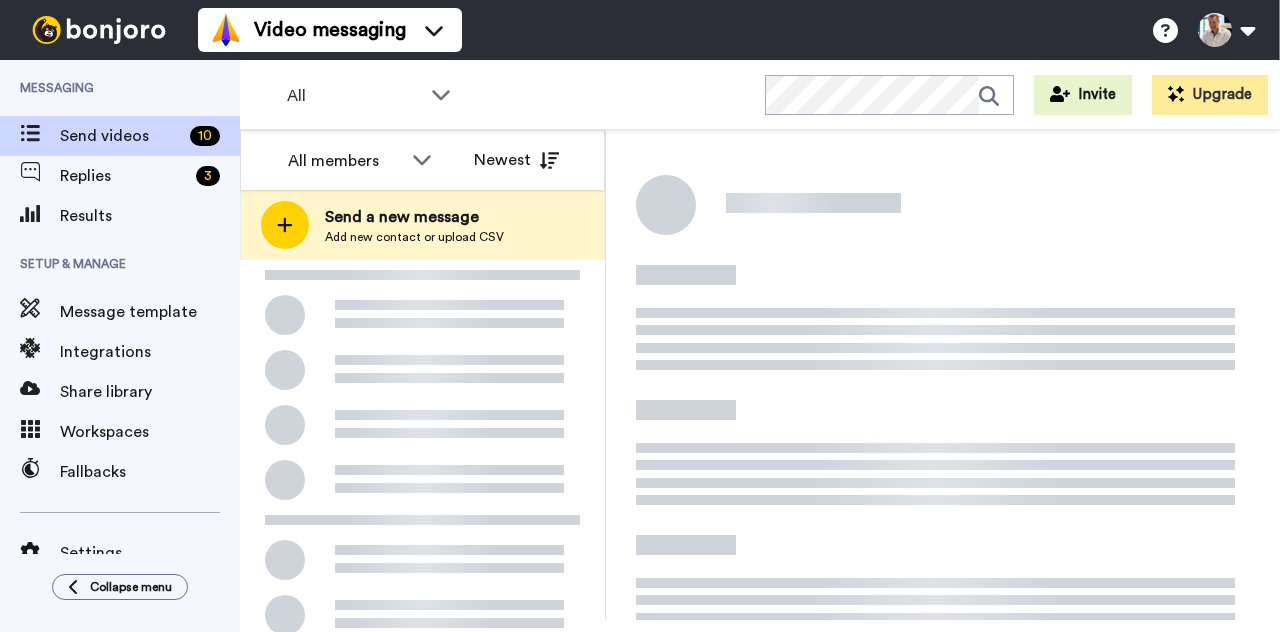 scroll, scrollTop: 0, scrollLeft: 0, axis: both 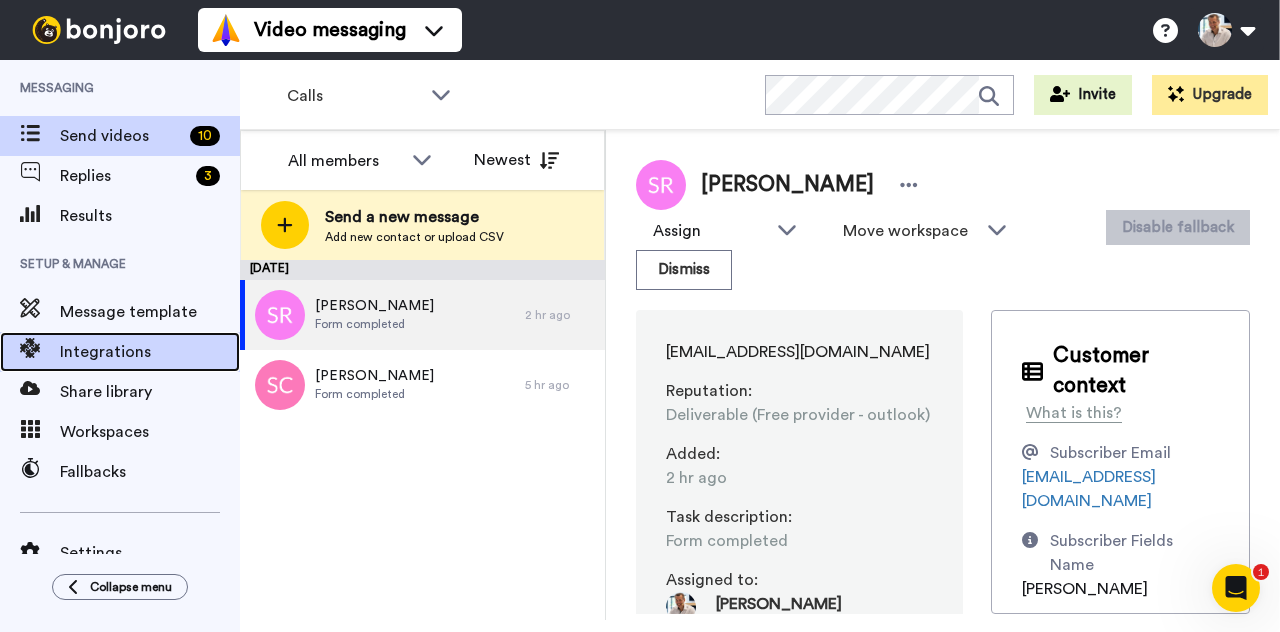 click on "Integrations" at bounding box center (150, 352) 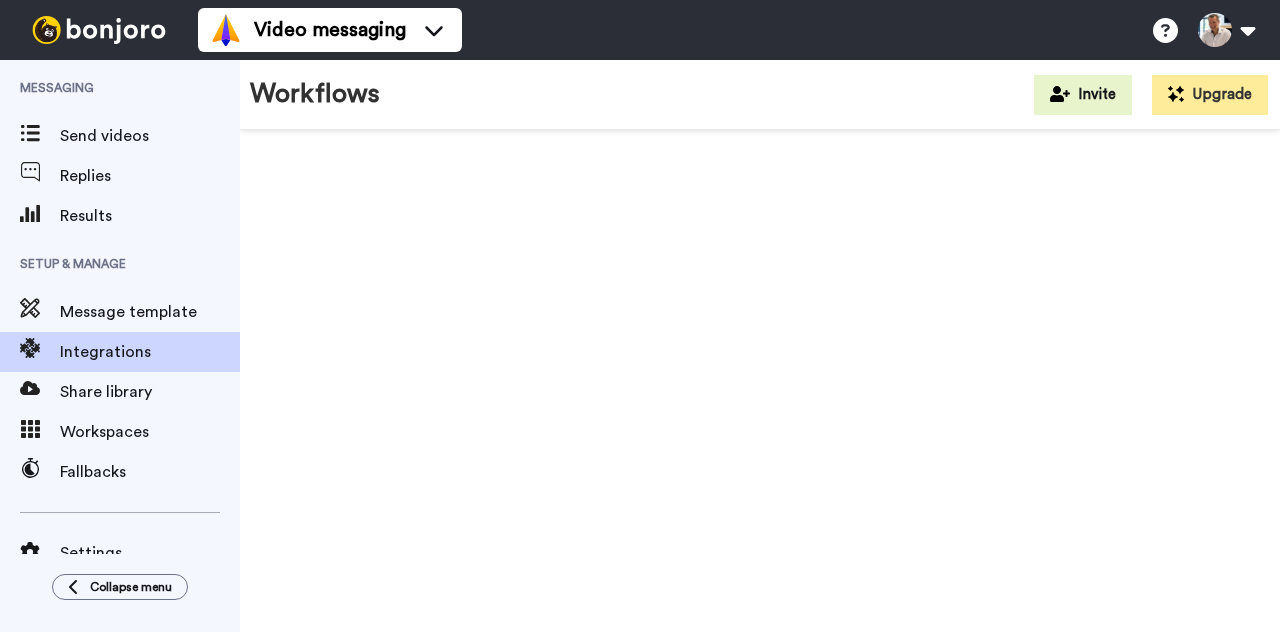 scroll, scrollTop: 0, scrollLeft: 0, axis: both 